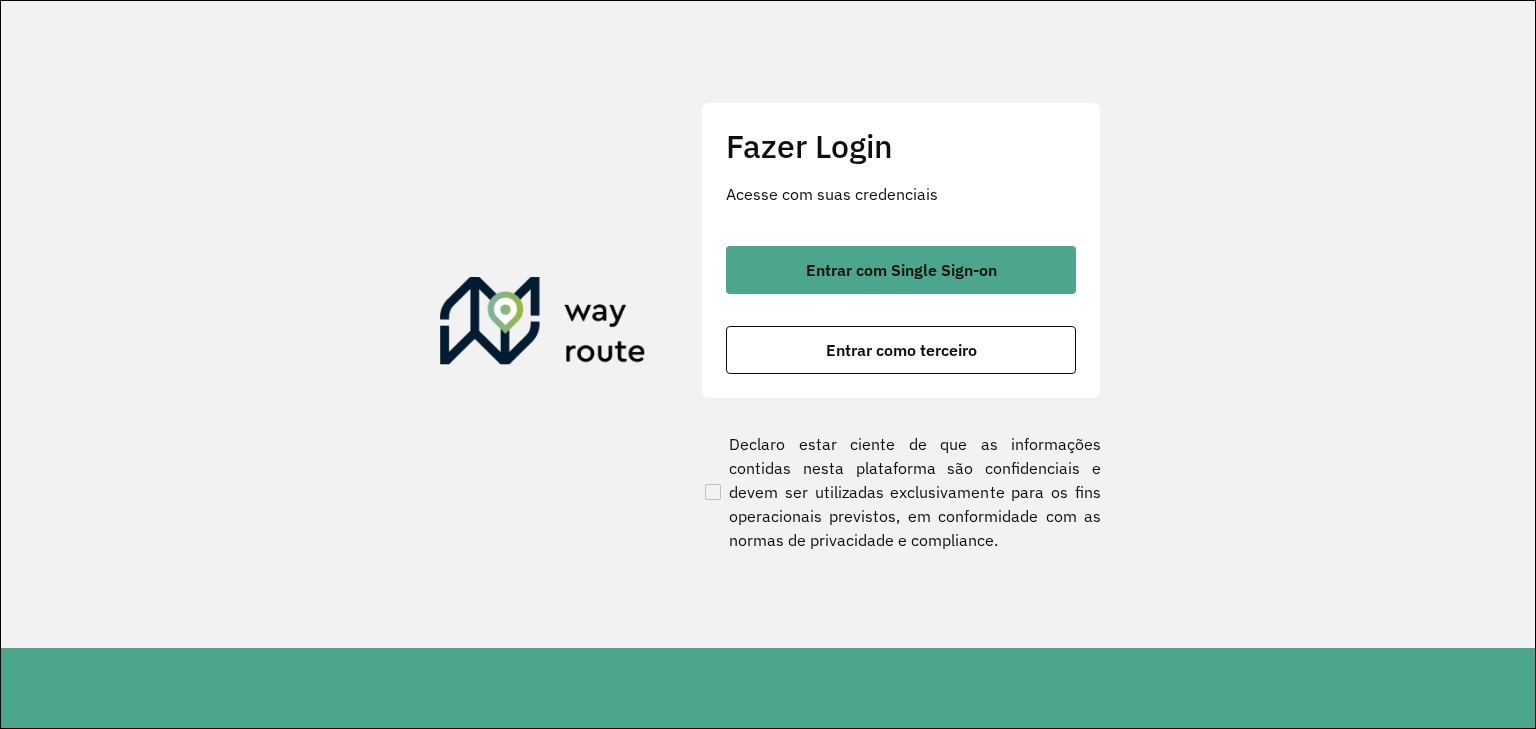 scroll, scrollTop: 0, scrollLeft: 0, axis: both 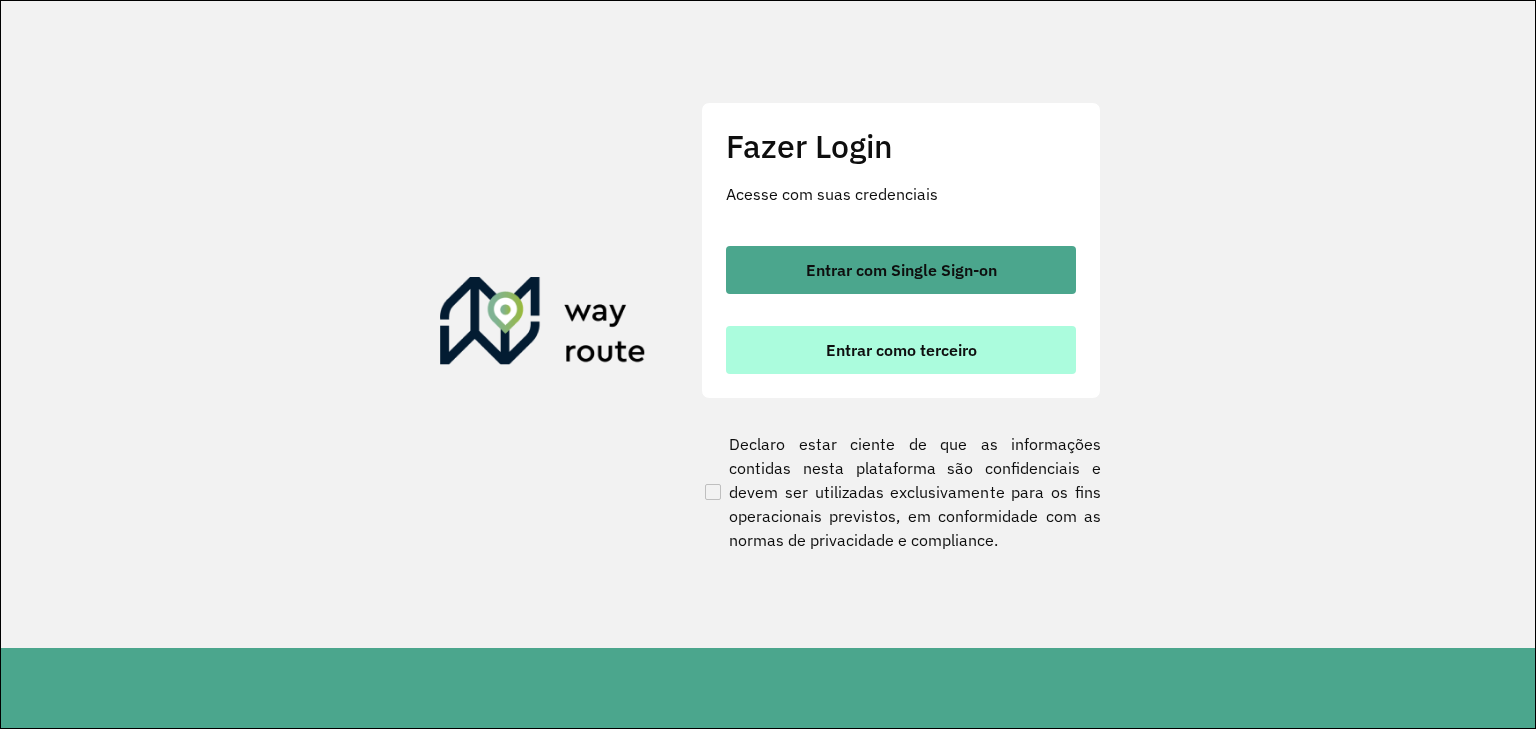click on "Entrar como terceiro" at bounding box center (901, 350) 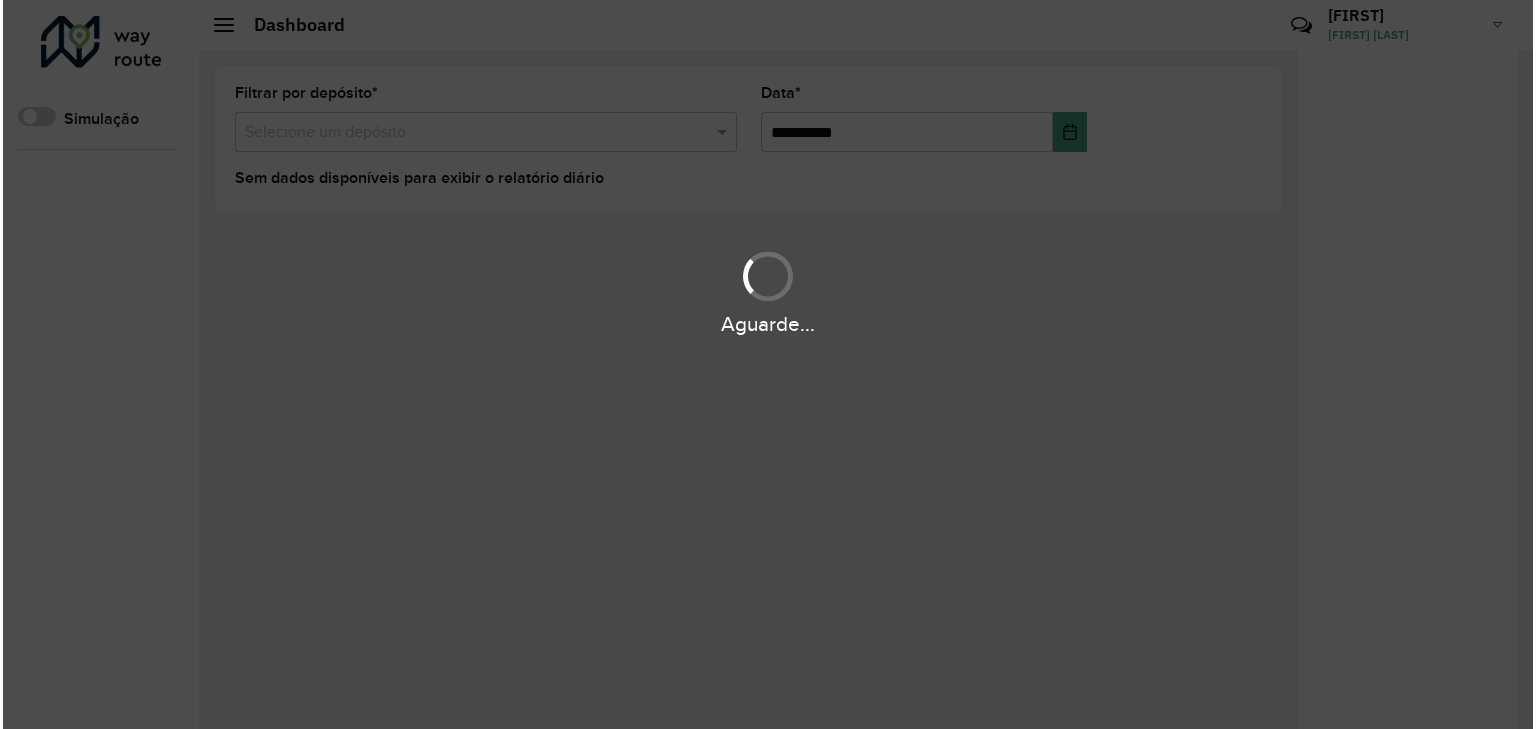 scroll, scrollTop: 0, scrollLeft: 0, axis: both 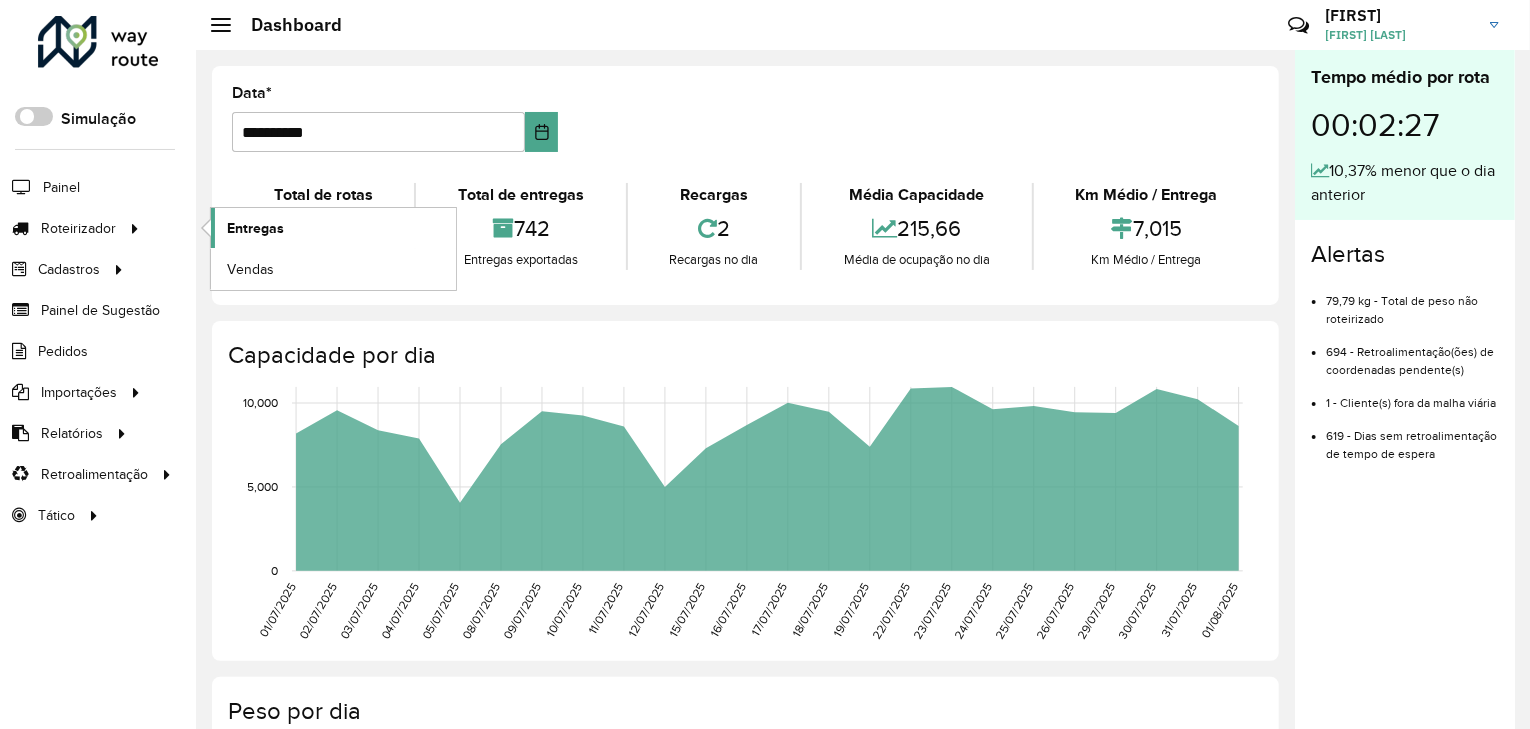 click on "Entregas" 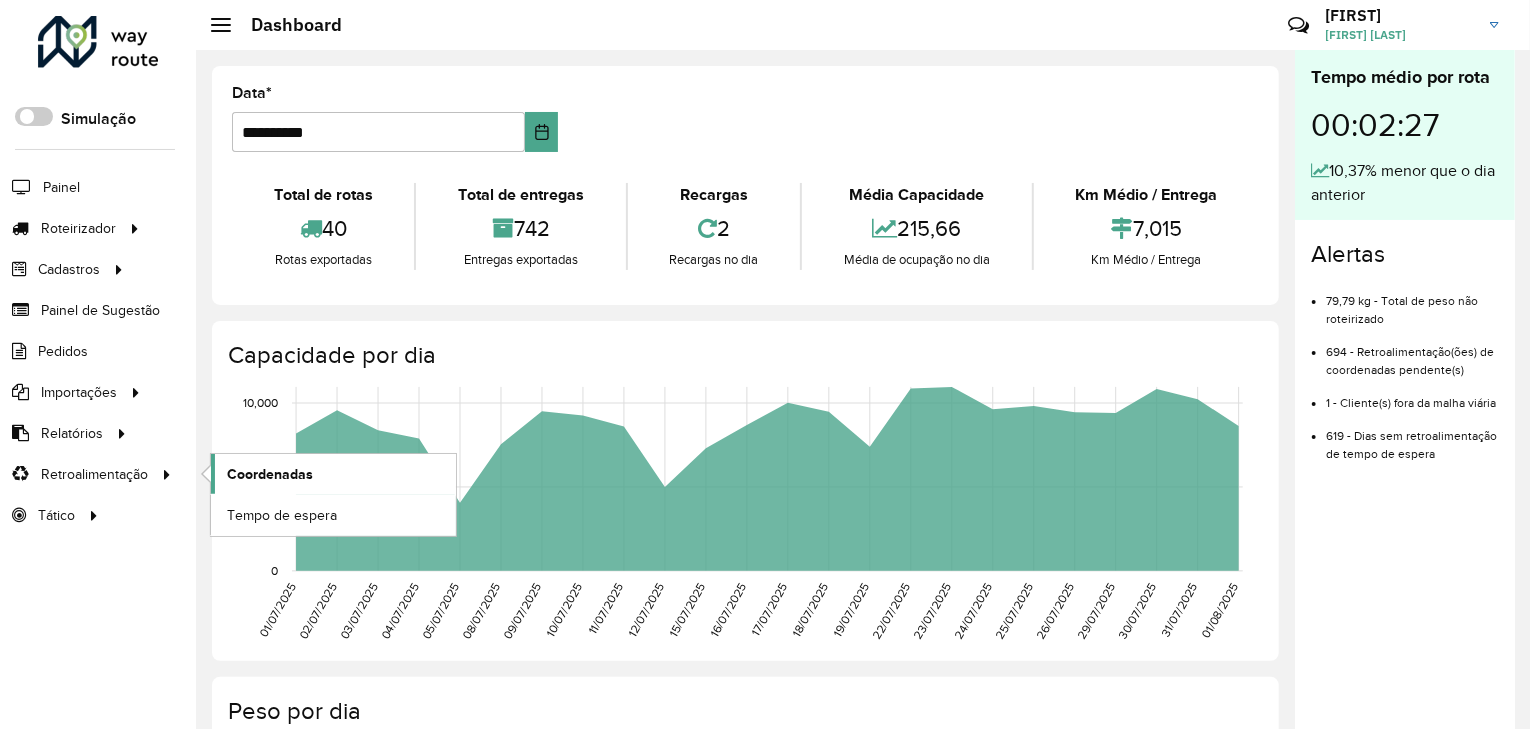 click on "Coordenadas" 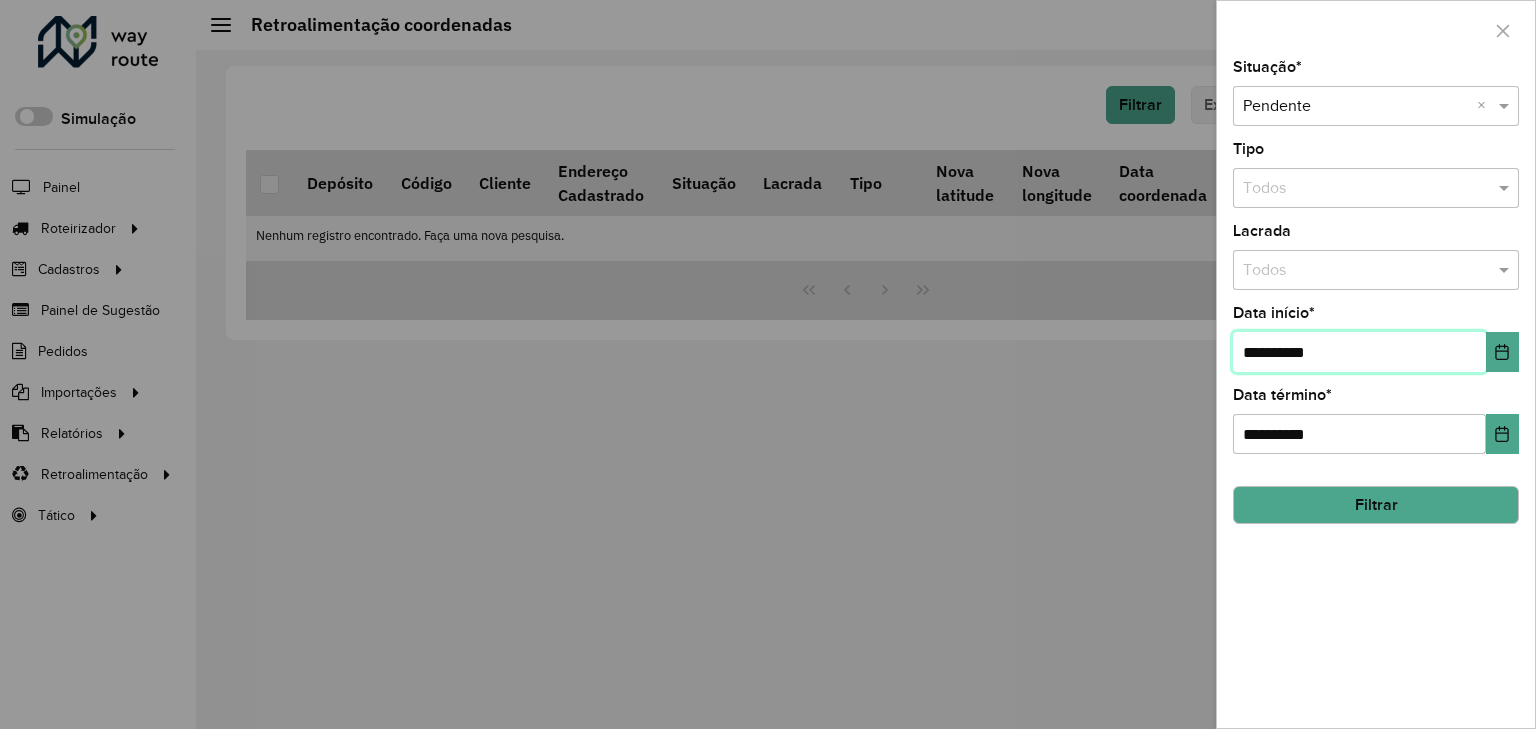 drag, startPoint x: 1261, startPoint y: 344, endPoint x: 1223, endPoint y: 344, distance: 38 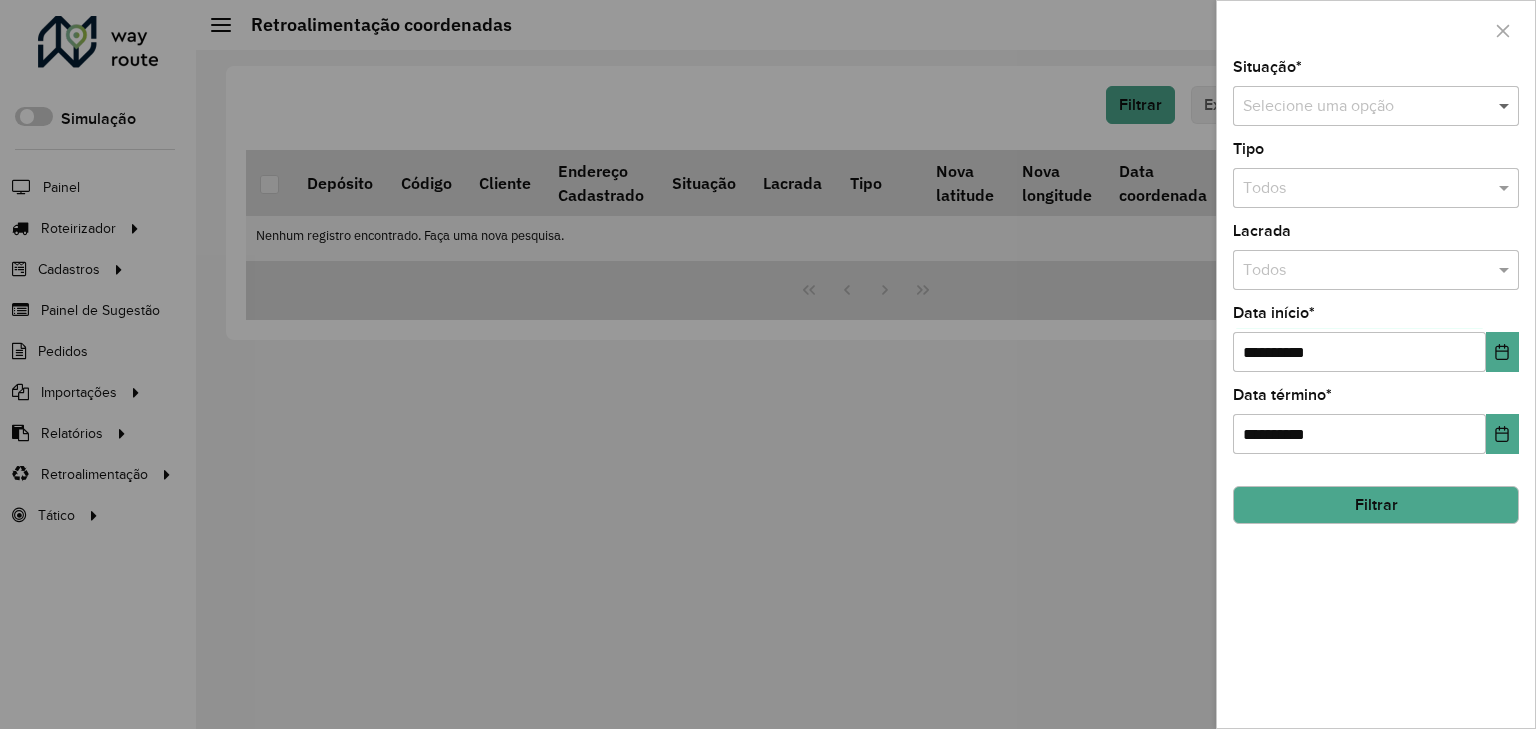 click at bounding box center [1506, 106] 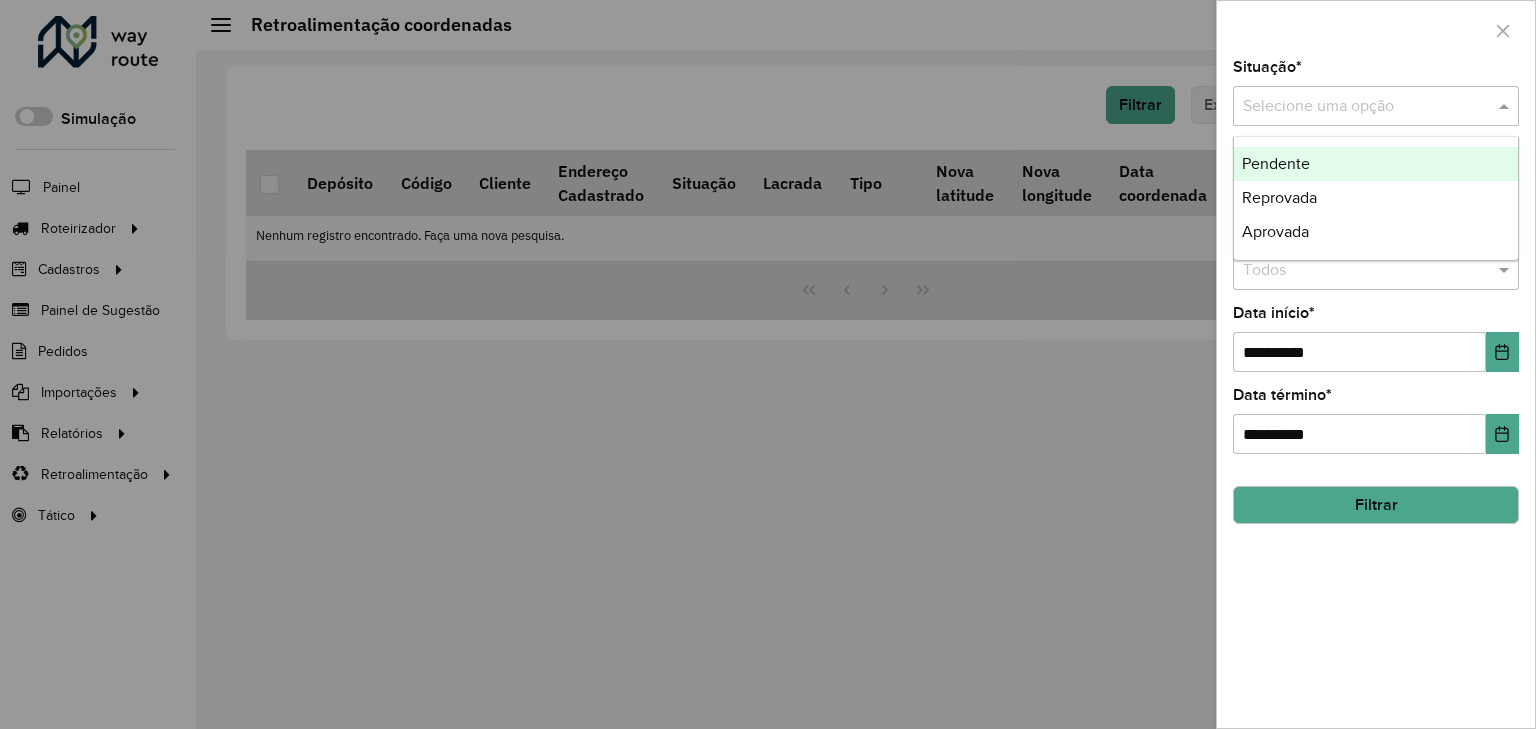 click on "Pendente" at bounding box center [1376, 164] 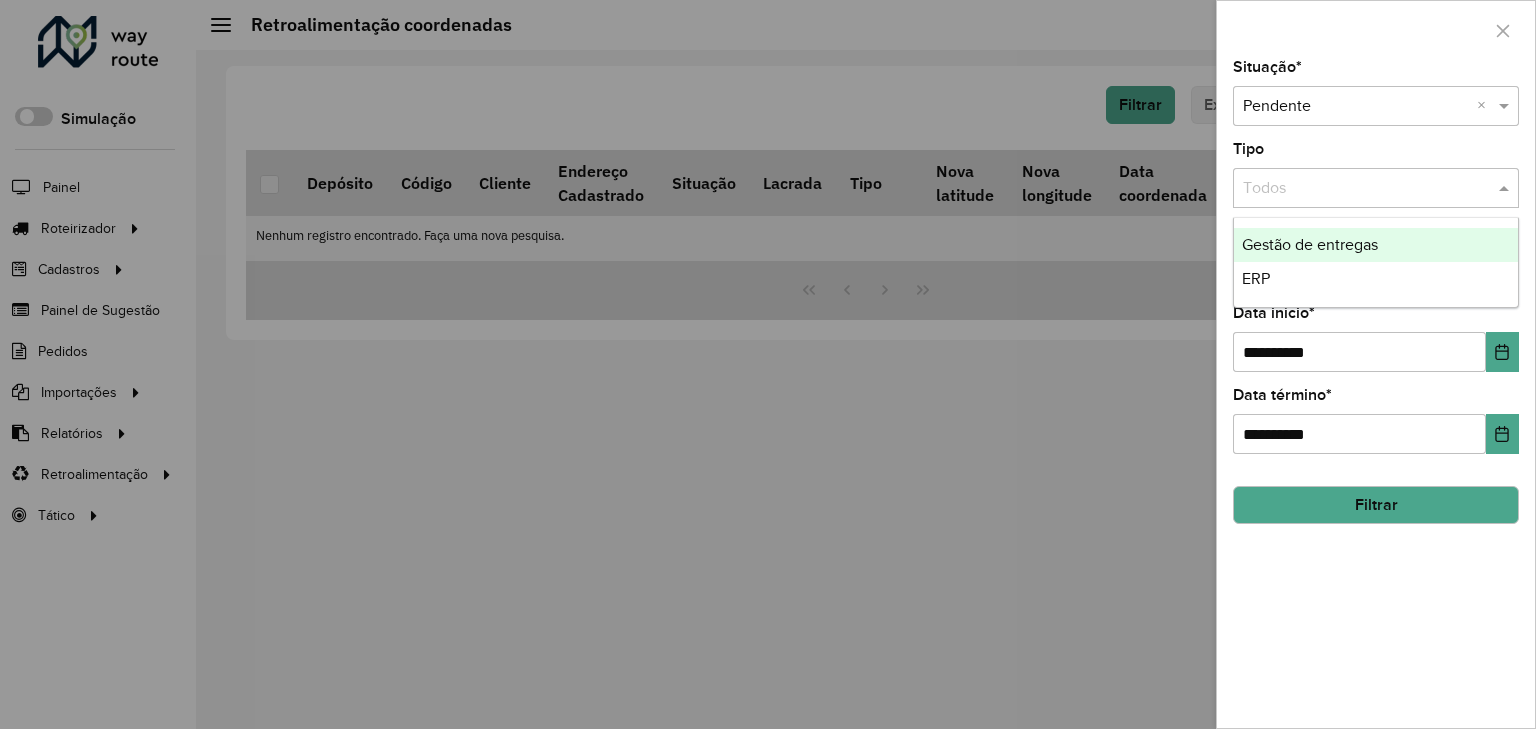 click at bounding box center [1506, 188] 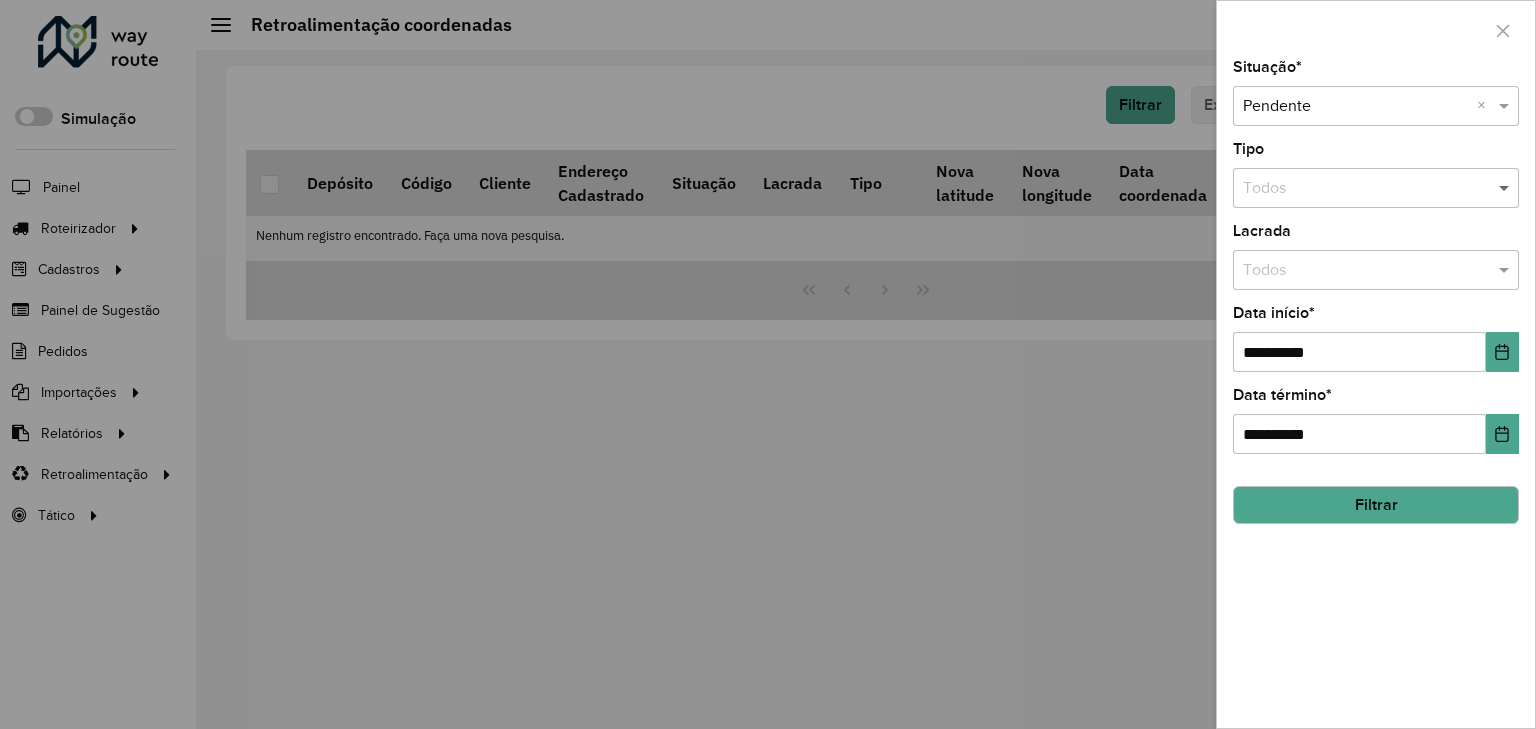 click at bounding box center (1506, 188) 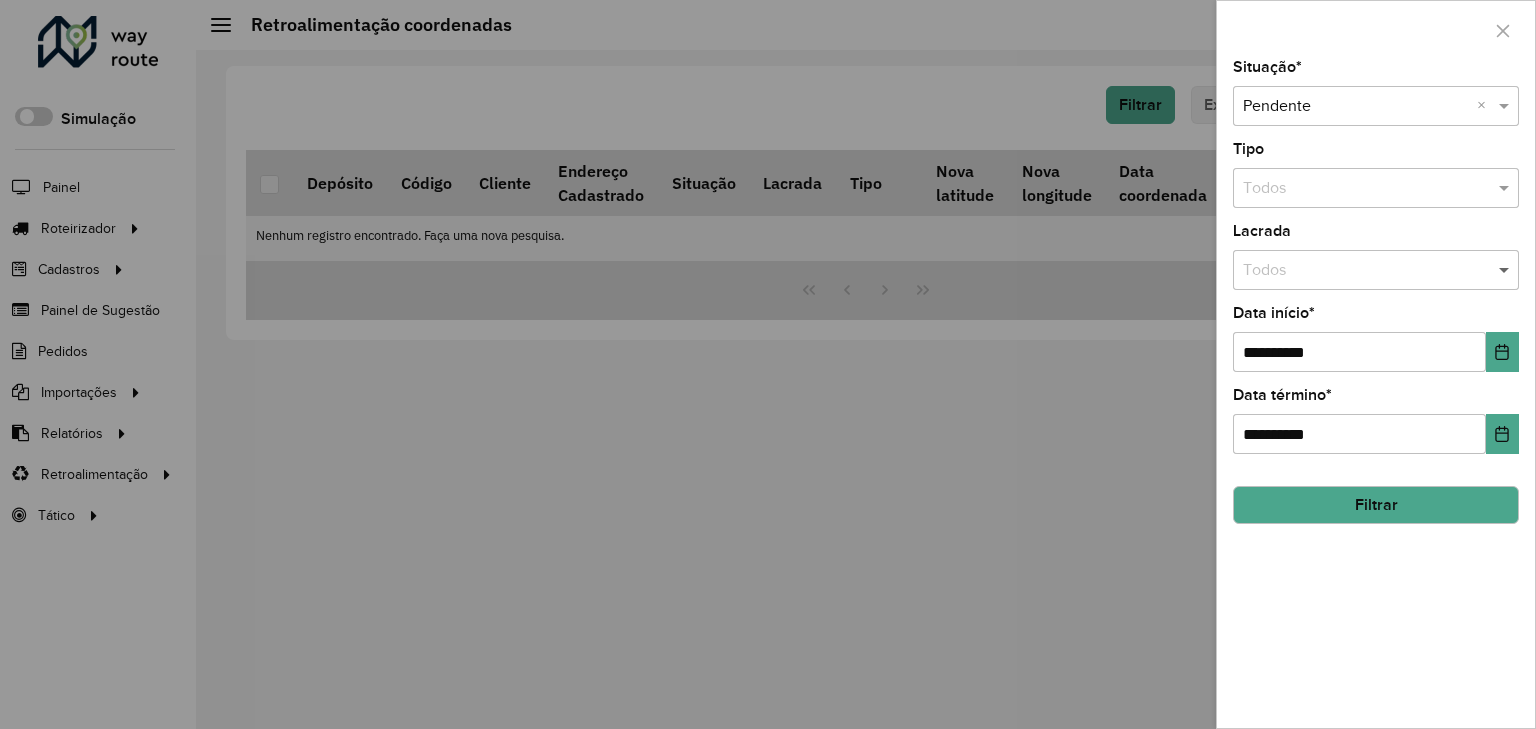 click at bounding box center [1506, 270] 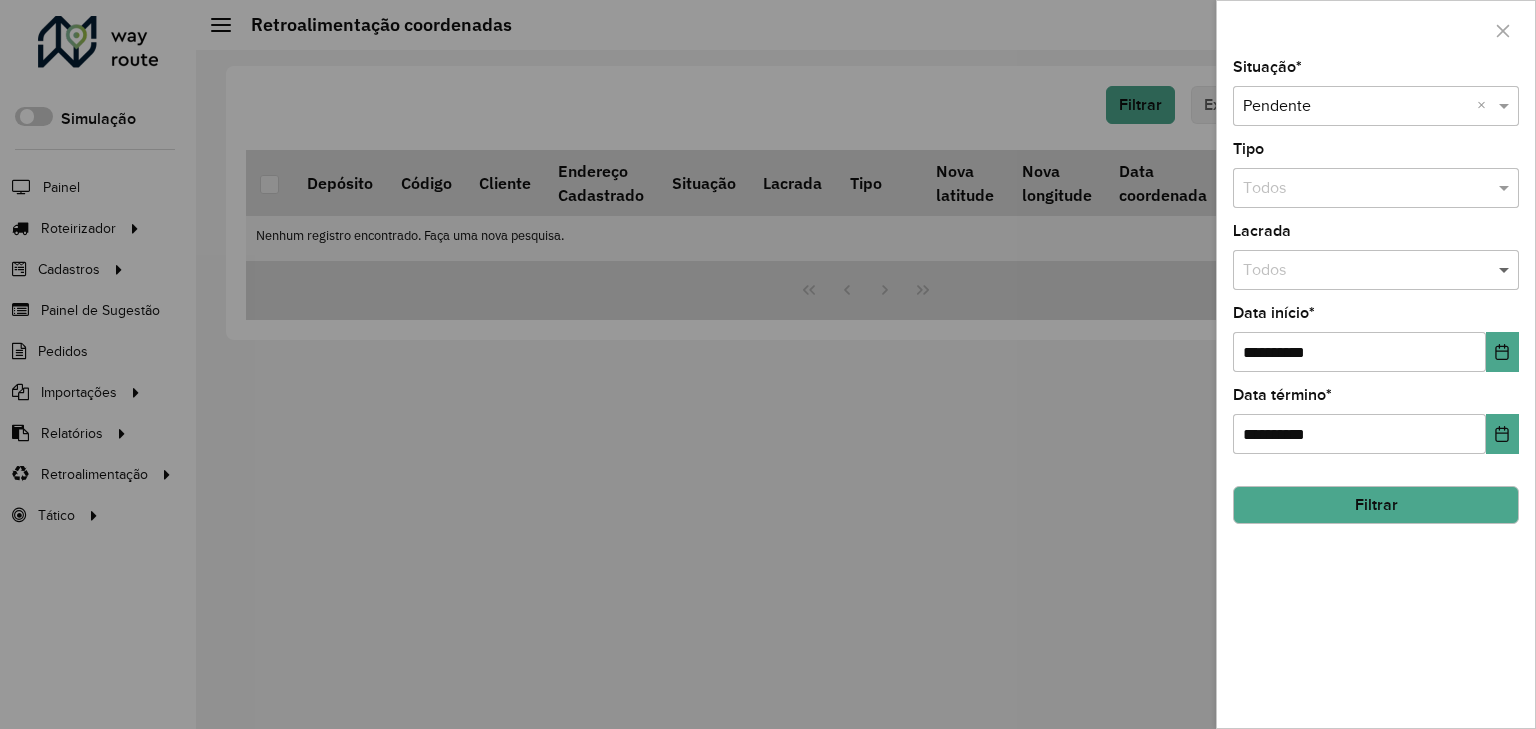 click at bounding box center [1506, 270] 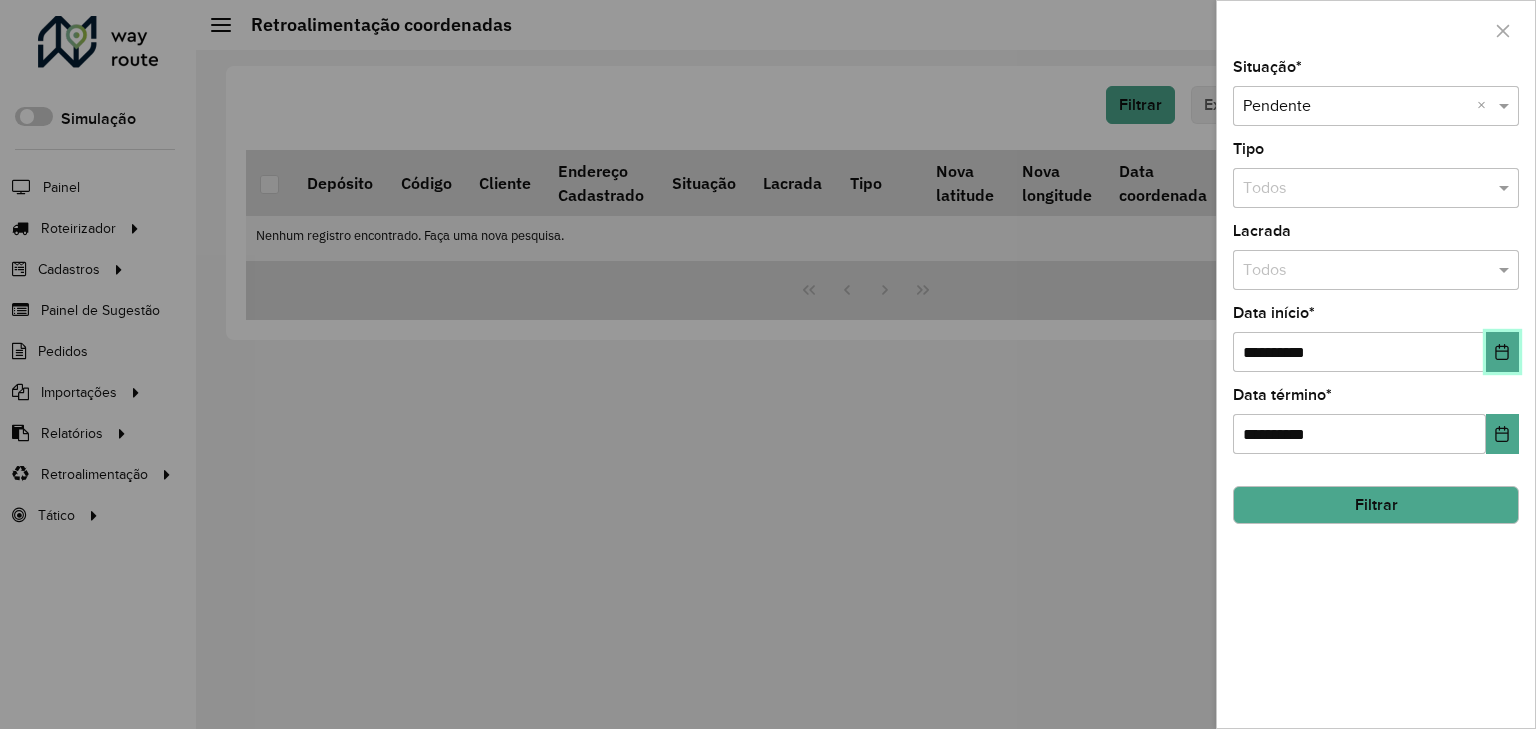 click 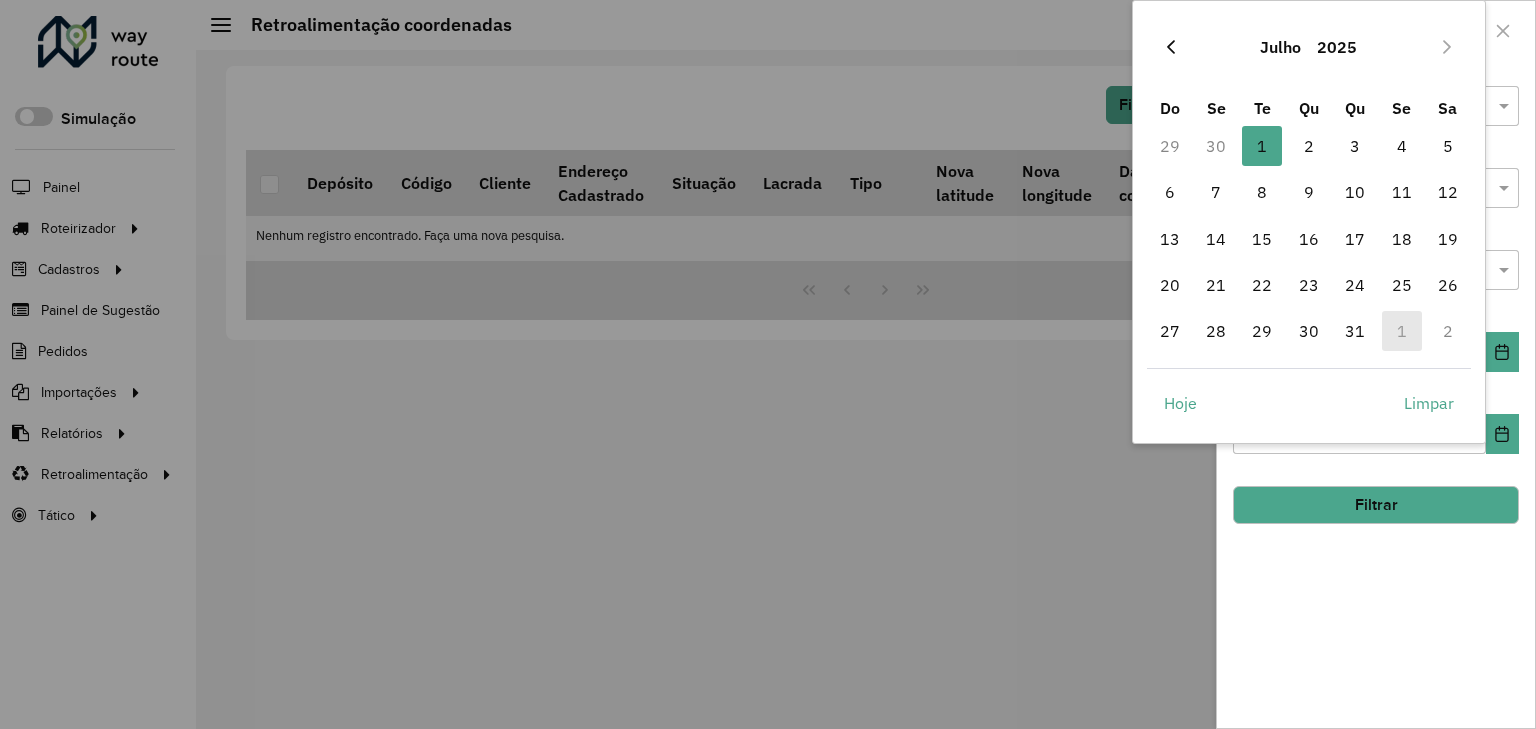 click 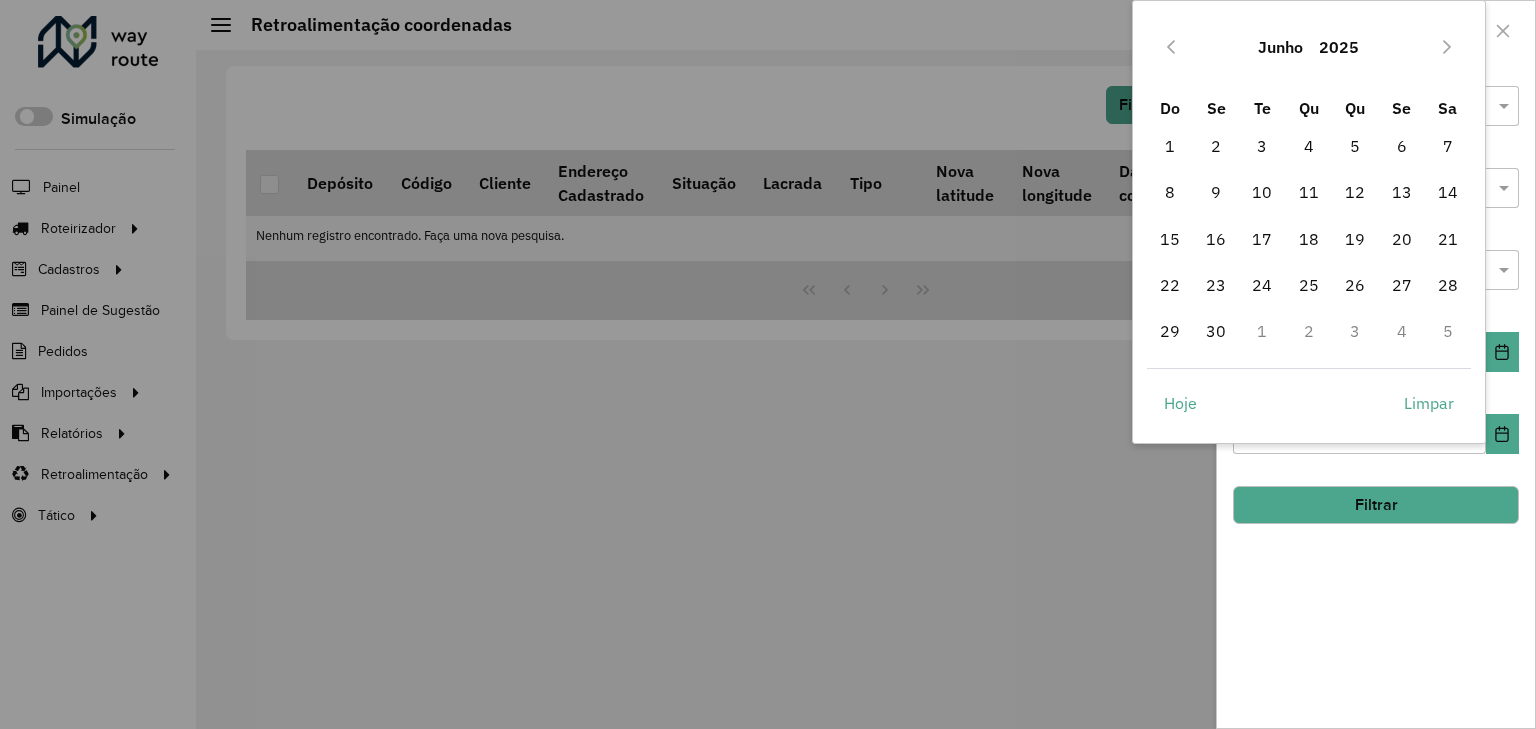 click 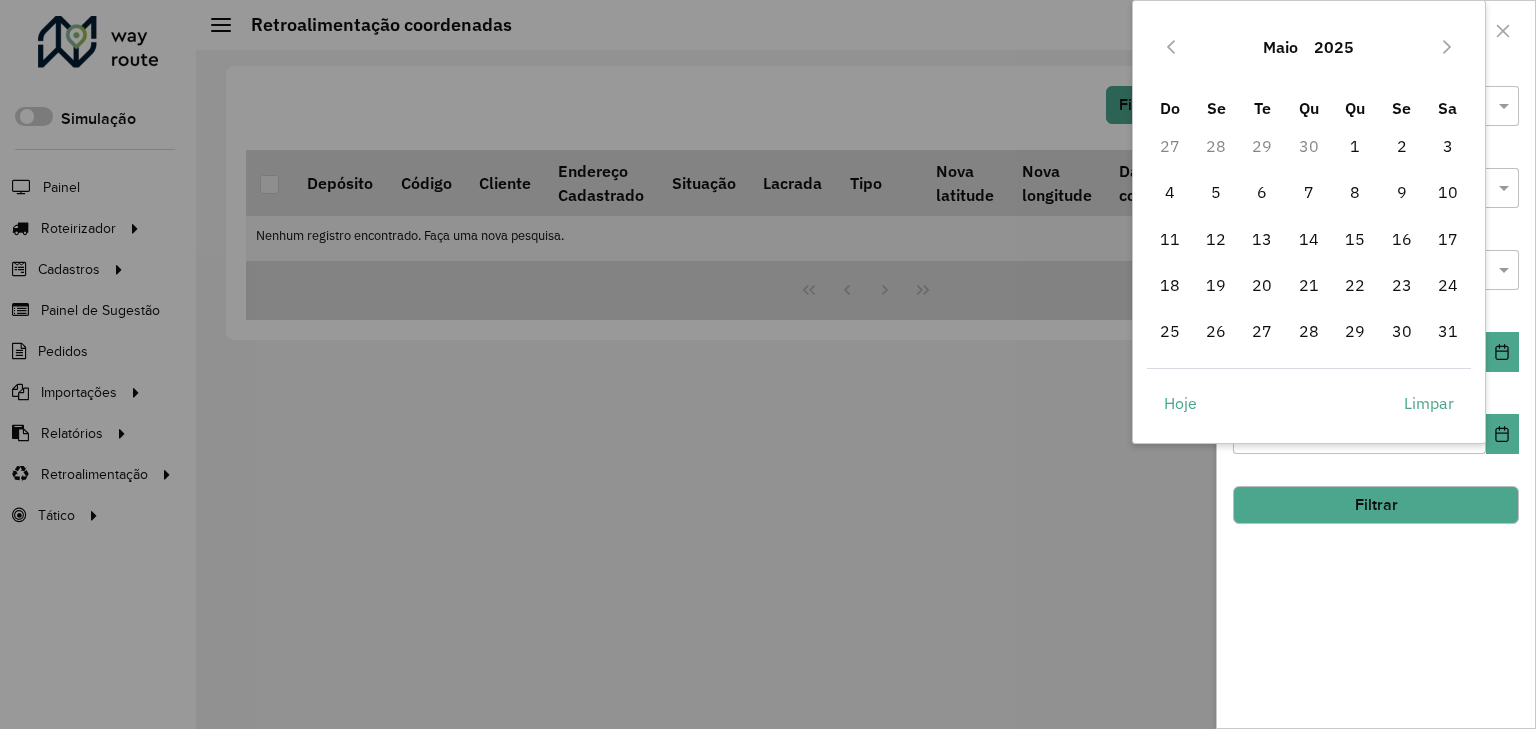 click 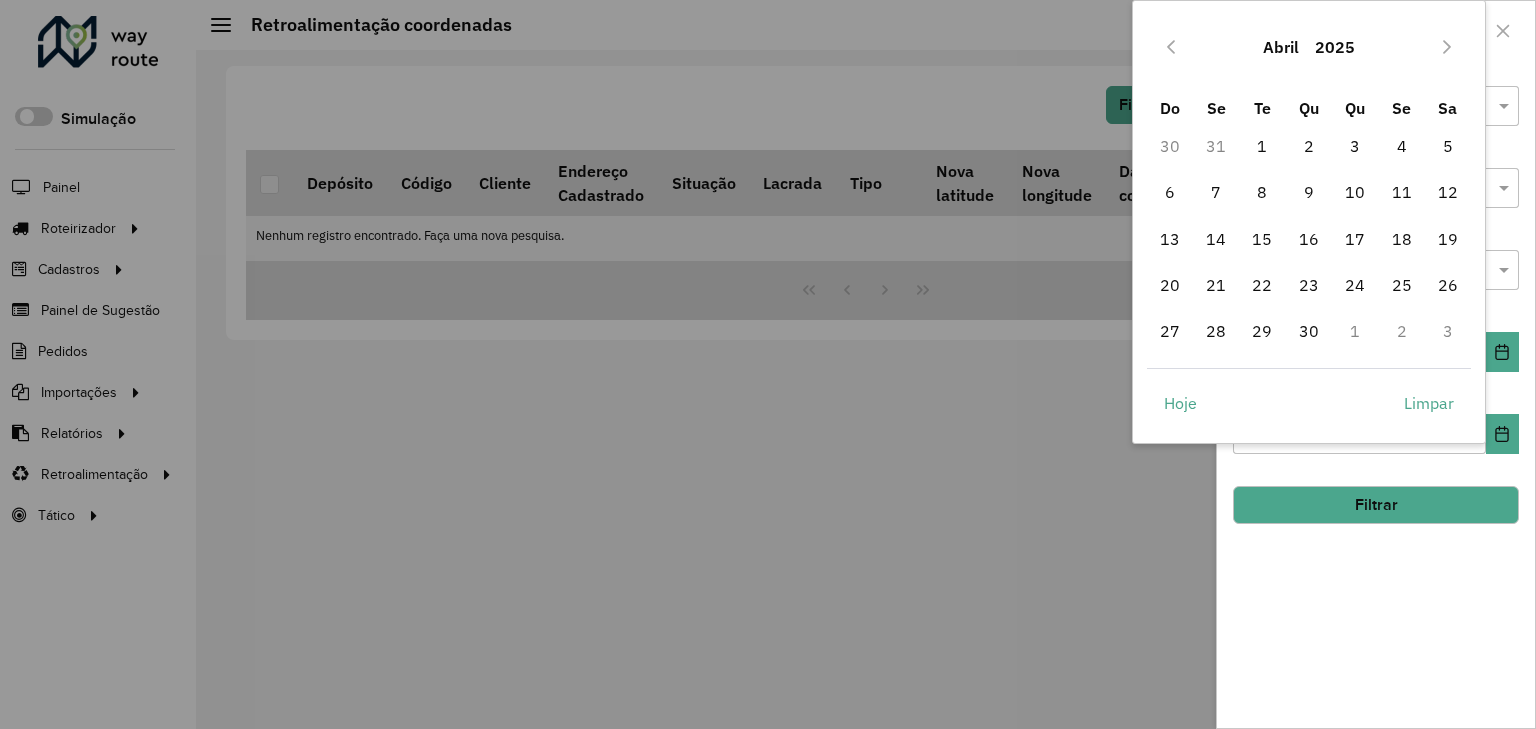 click 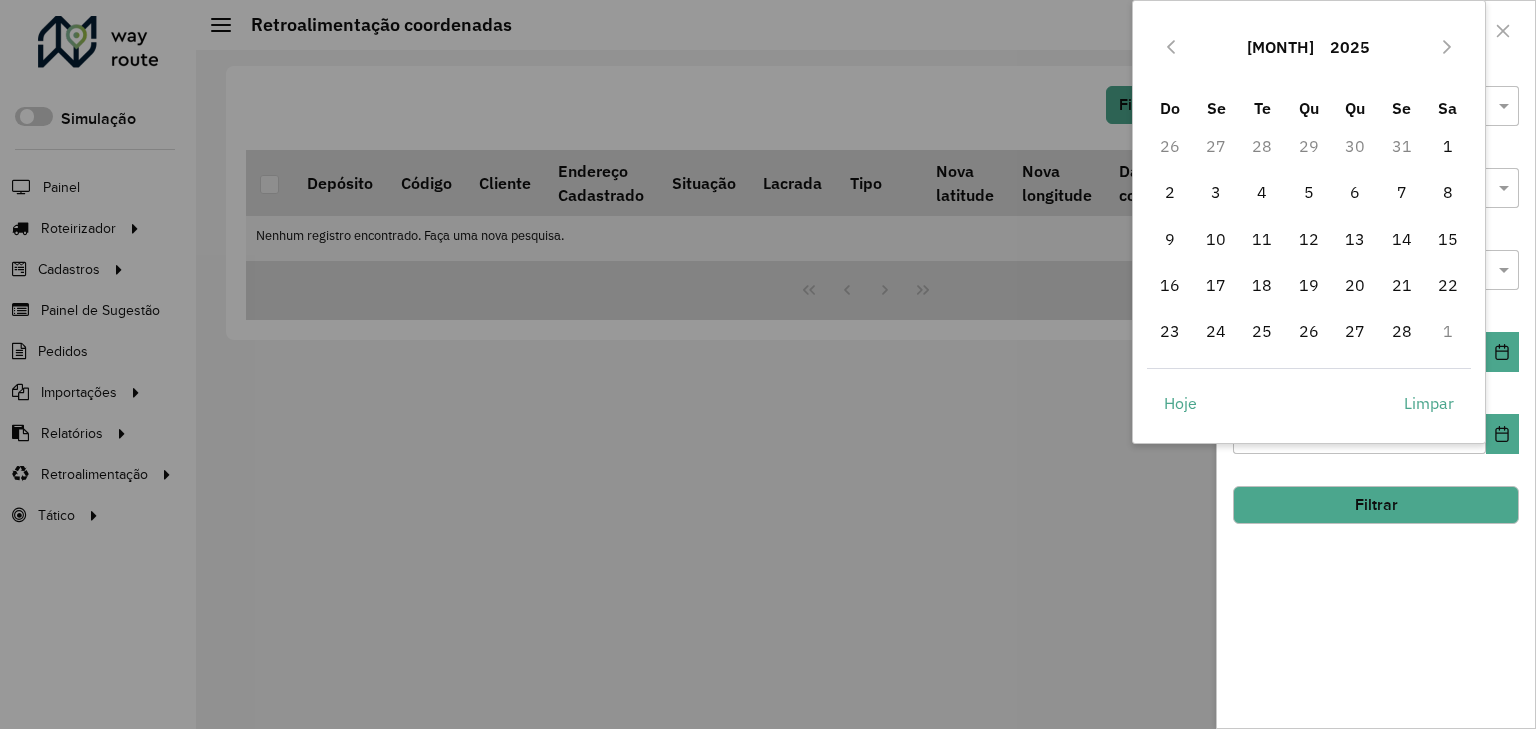 click 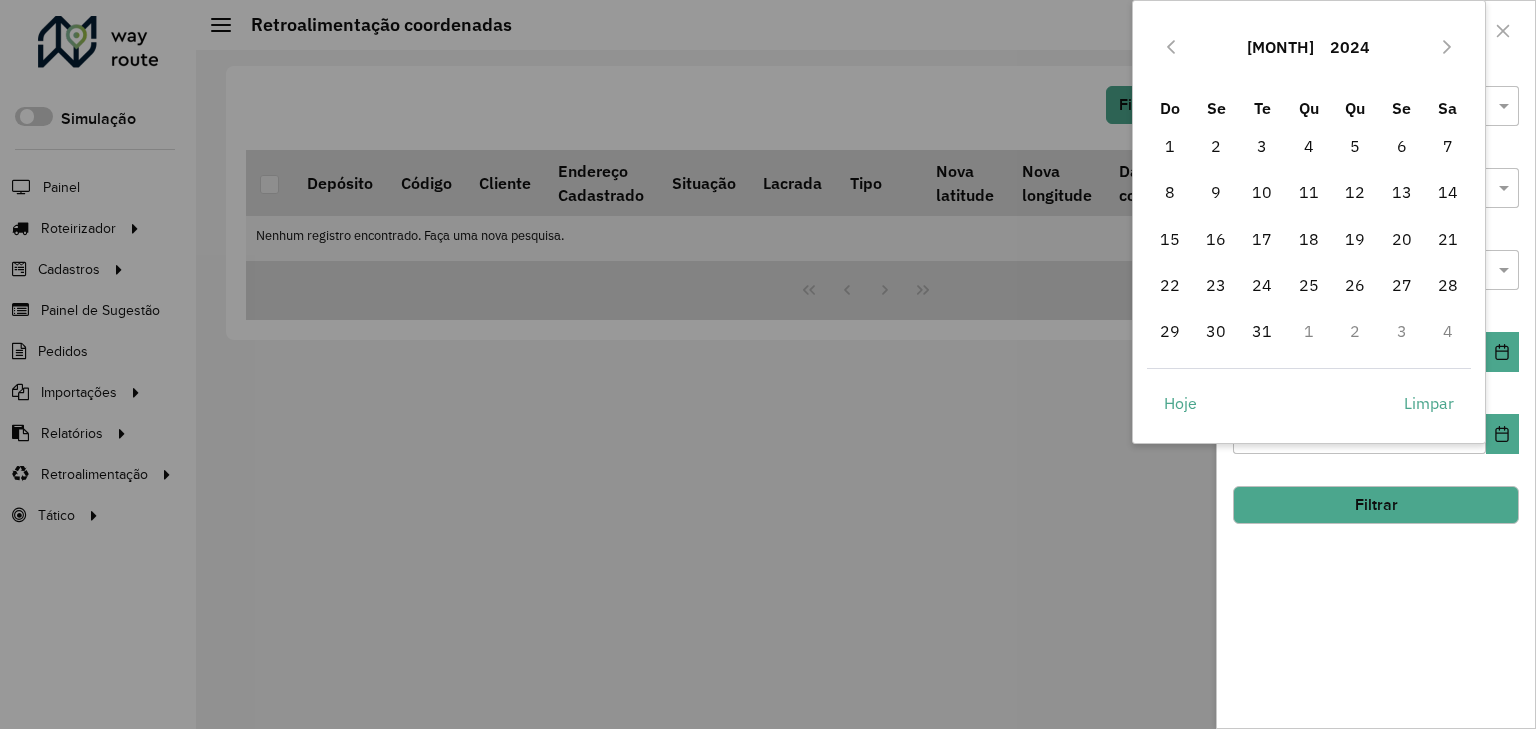 click 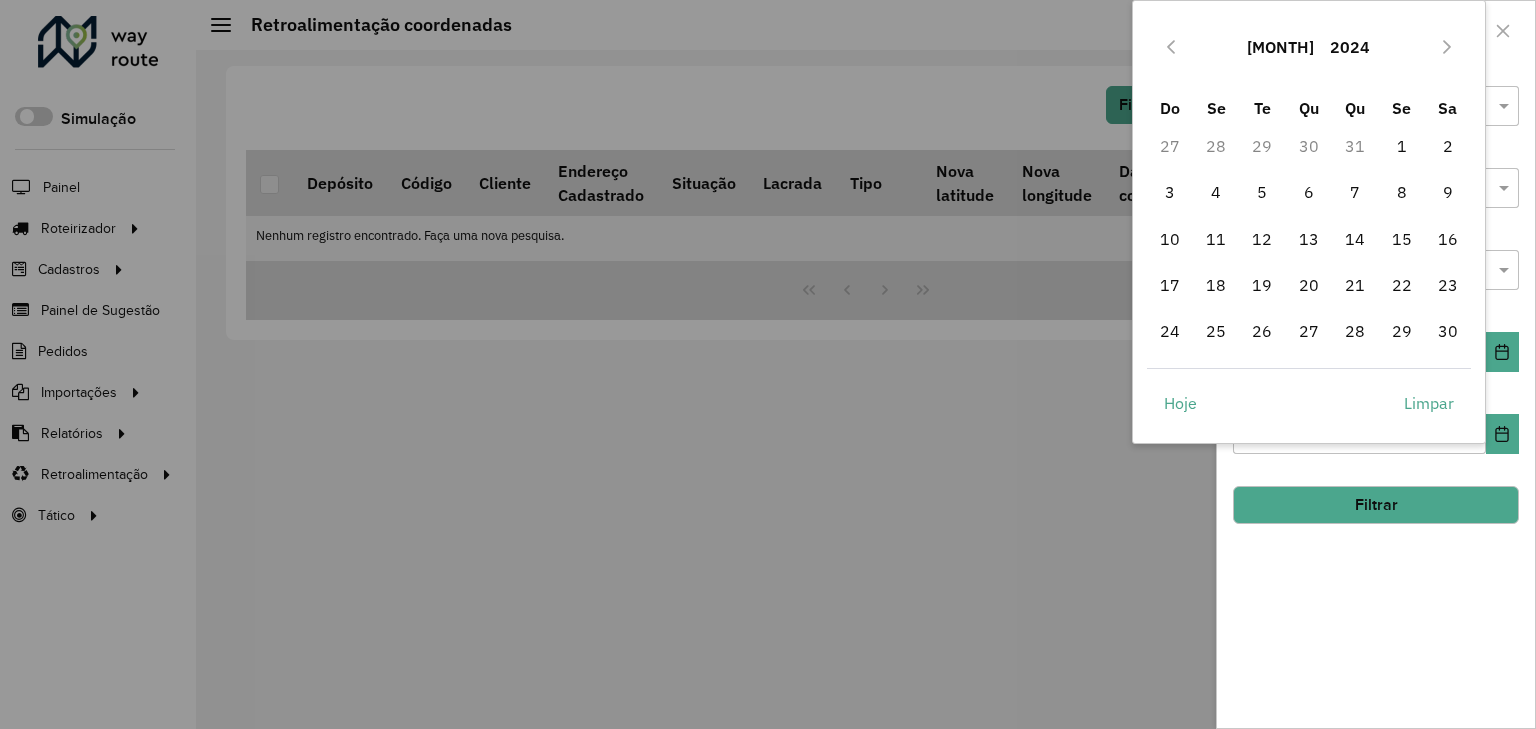 click 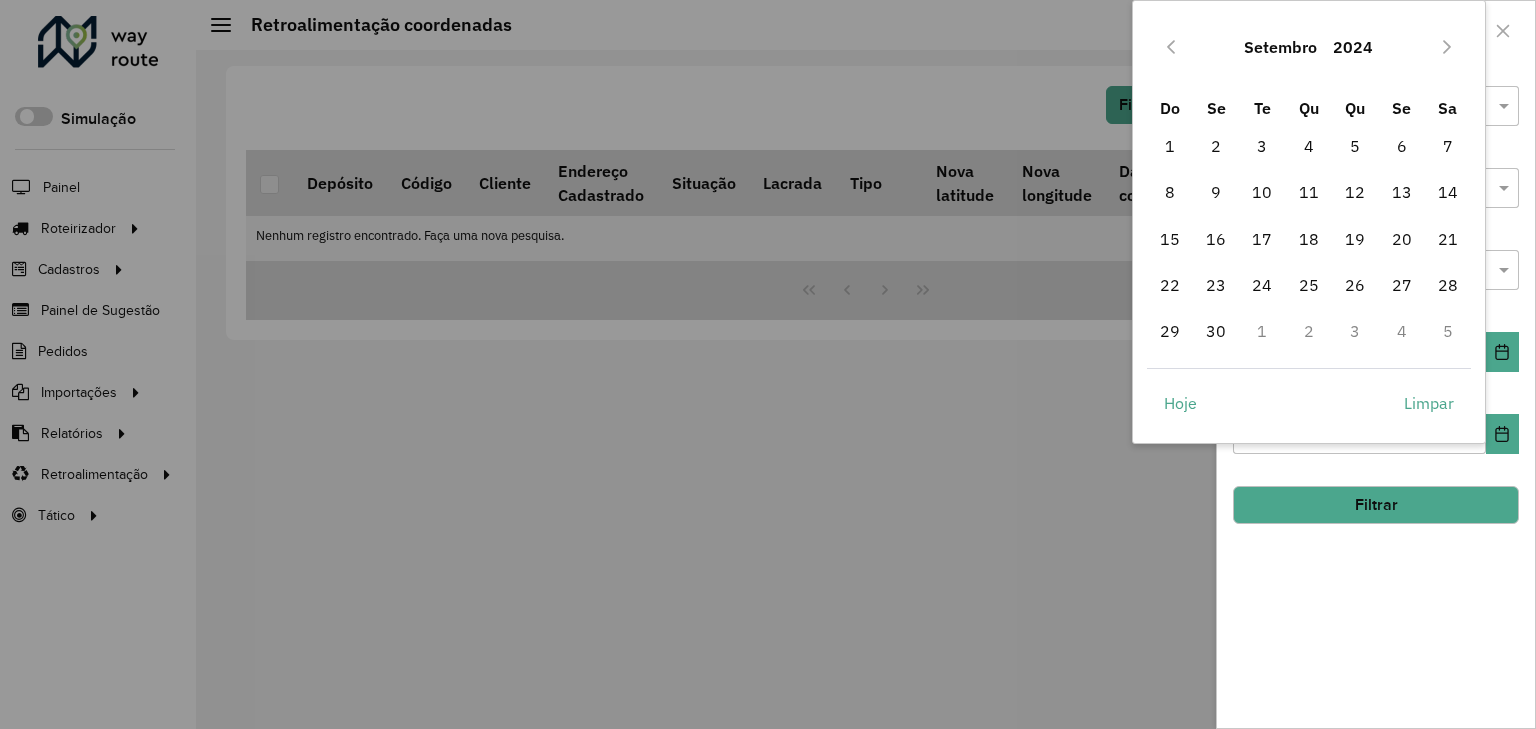 click 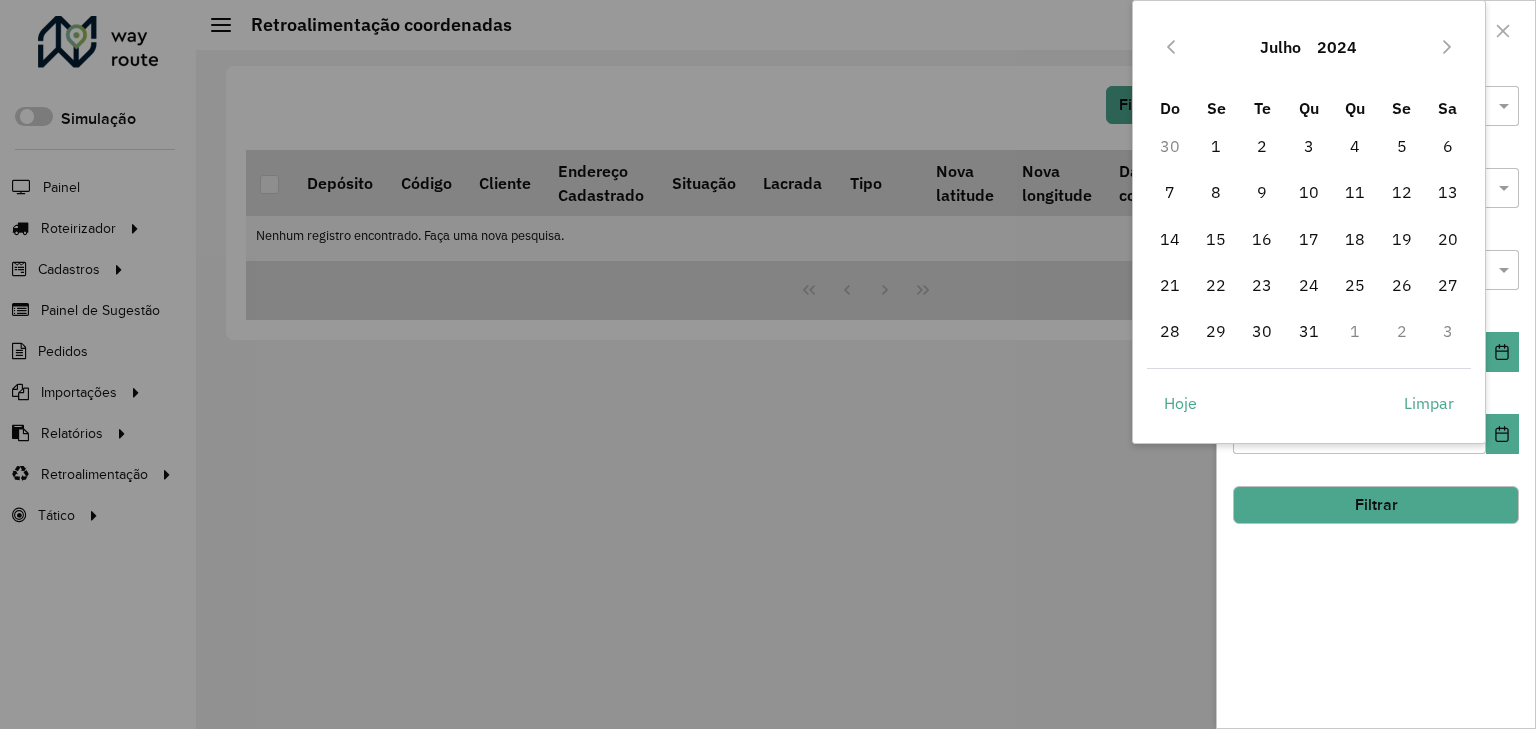 click 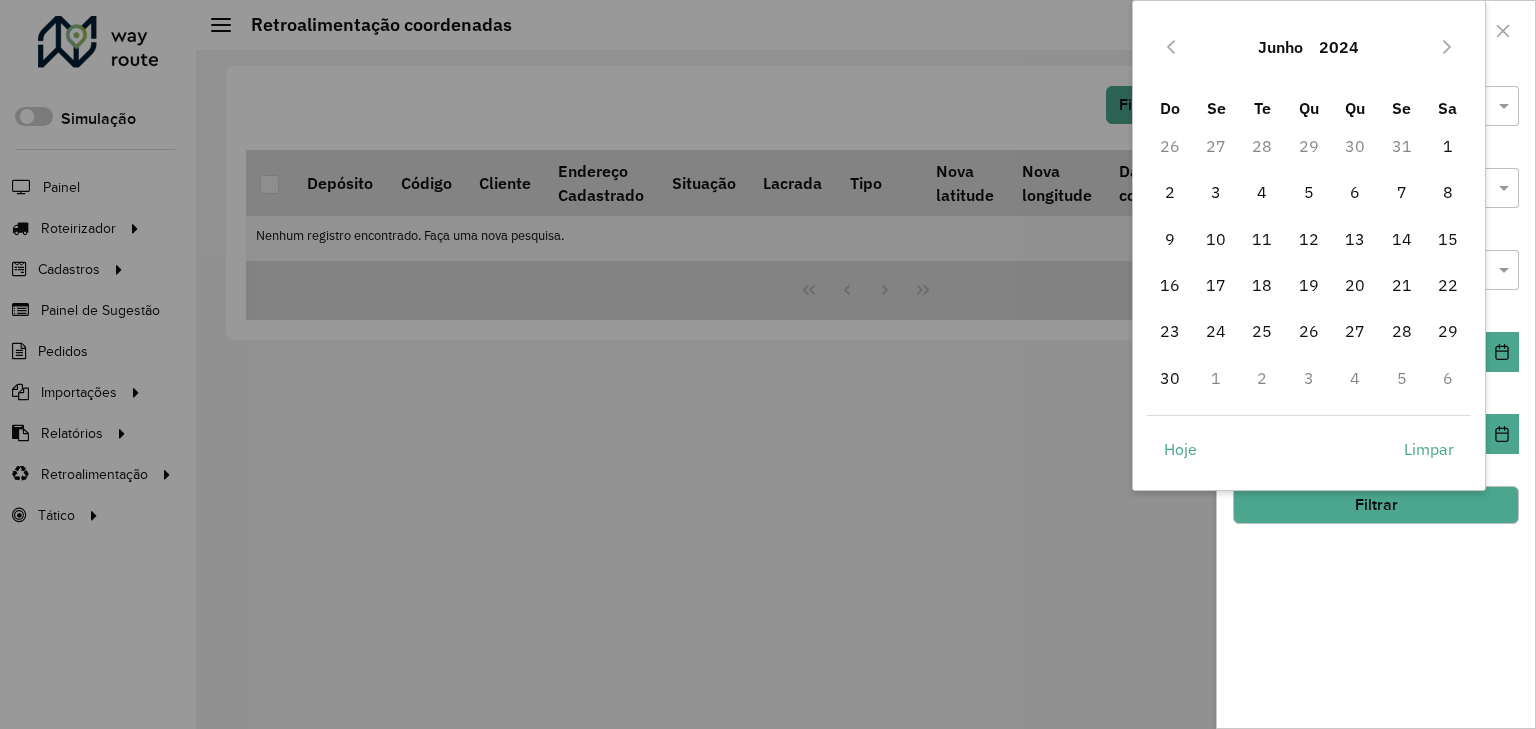 click 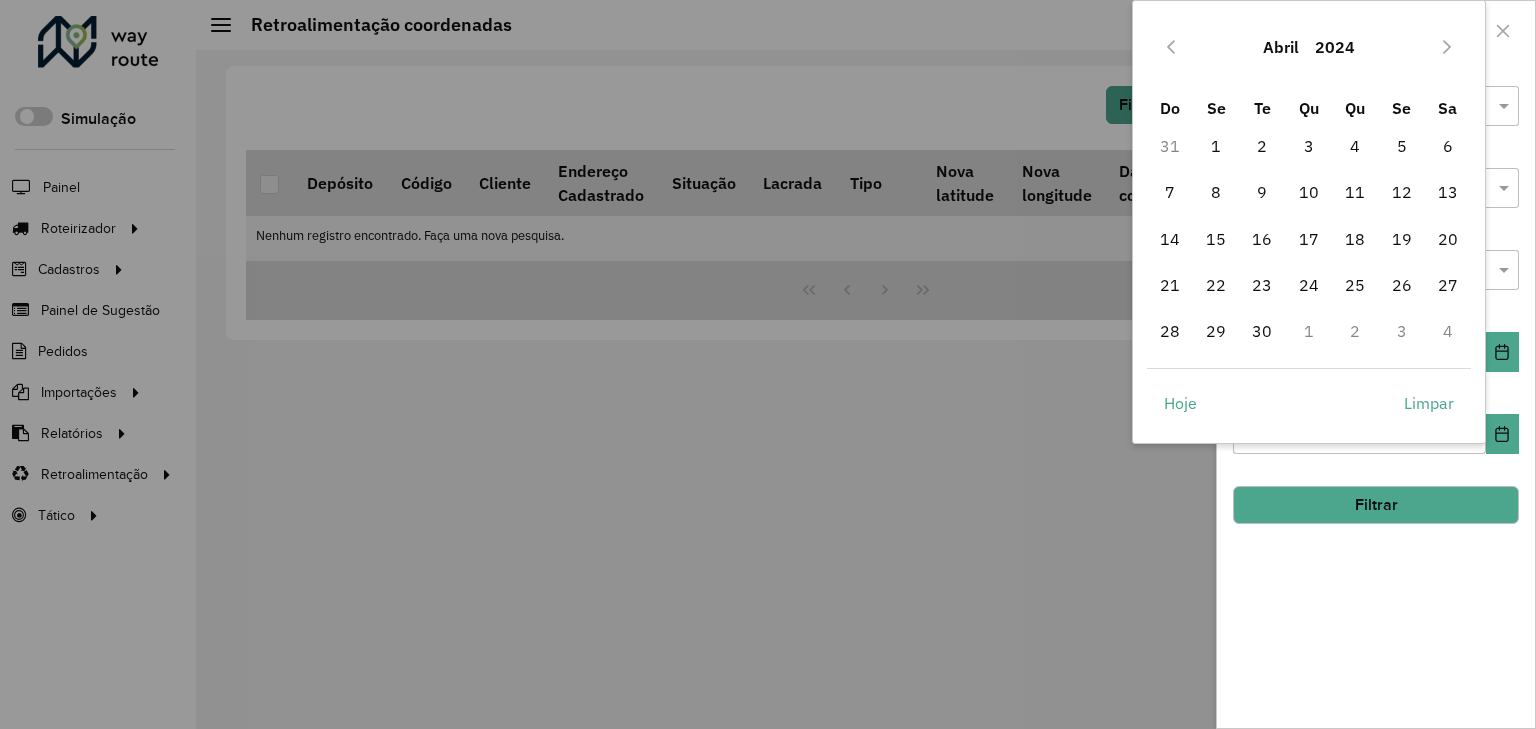 click 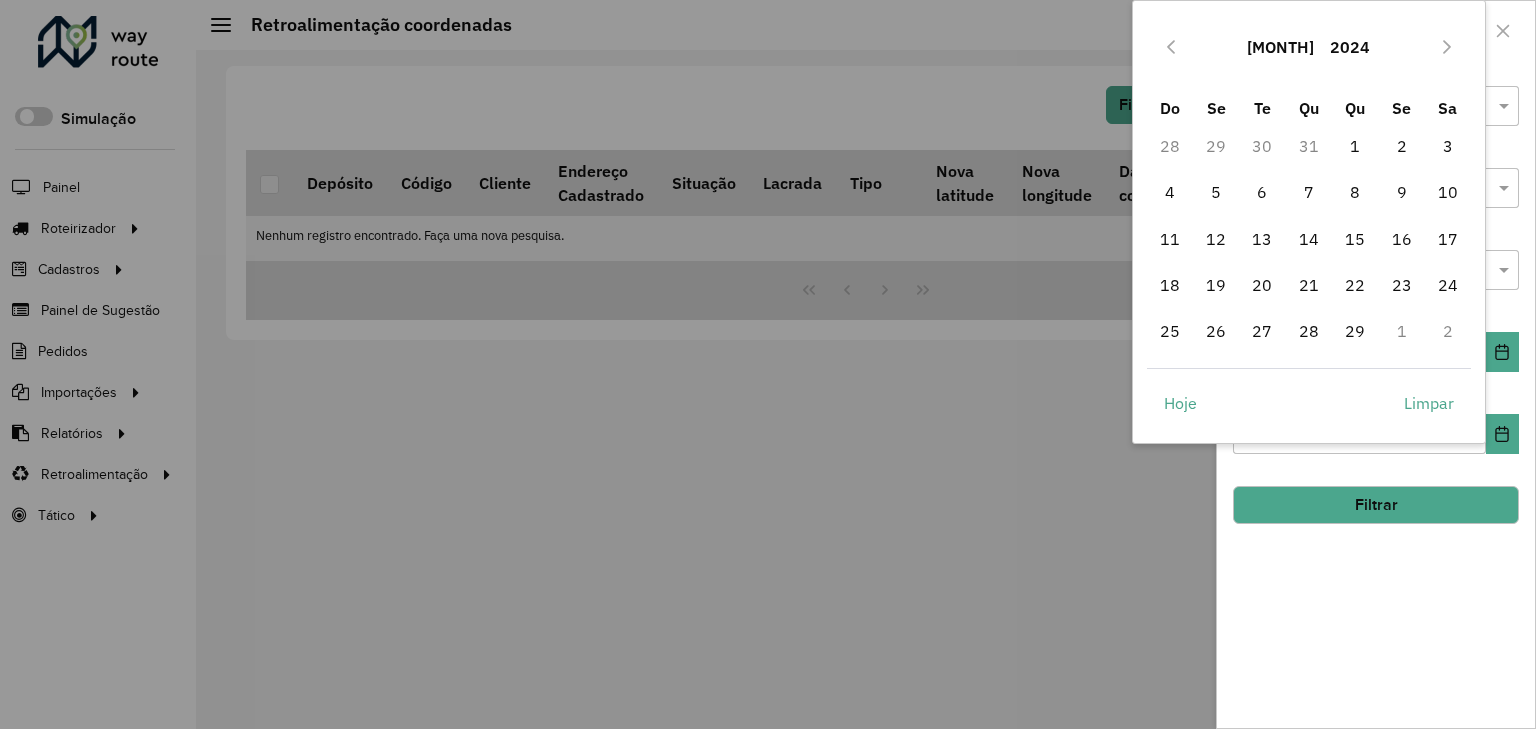 click 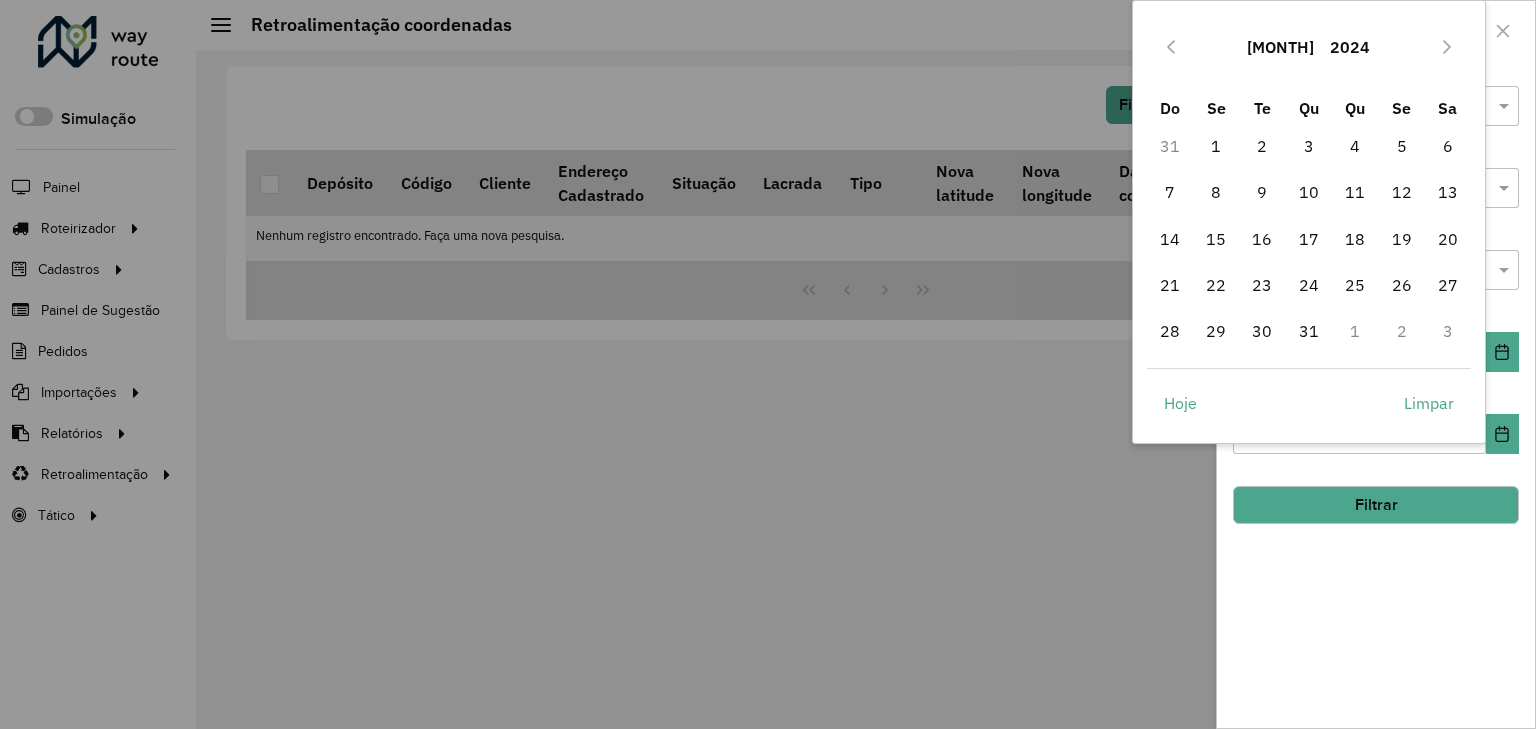 click 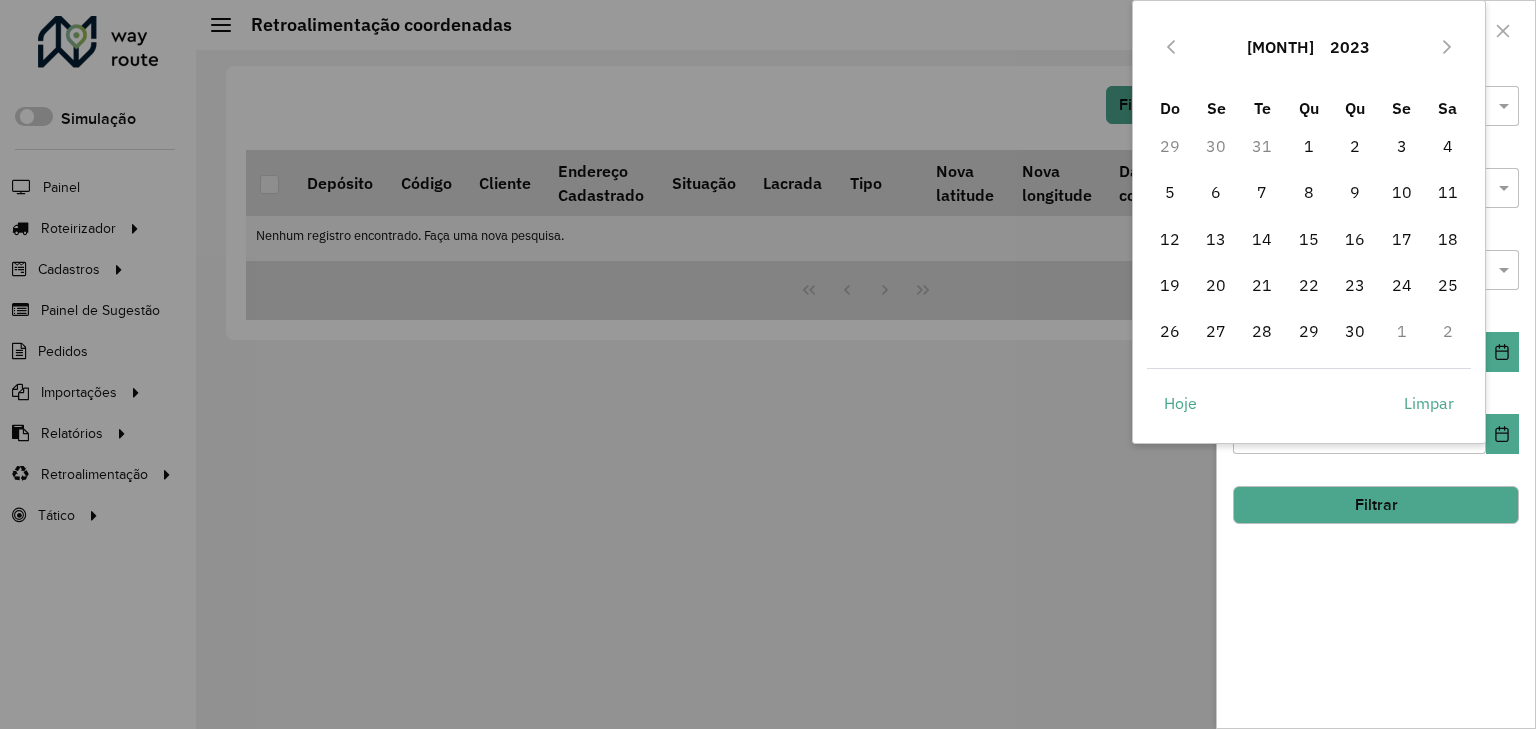 click 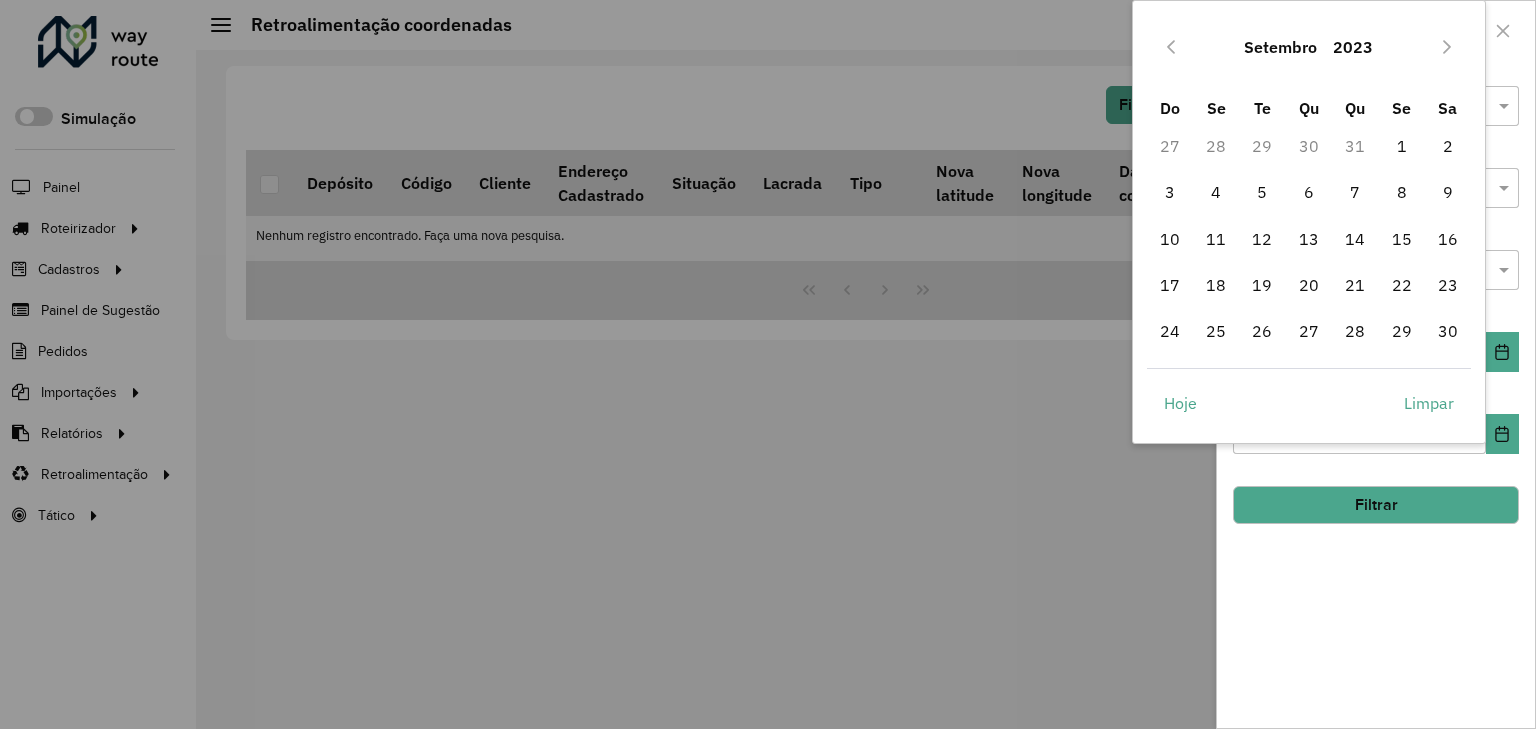 click 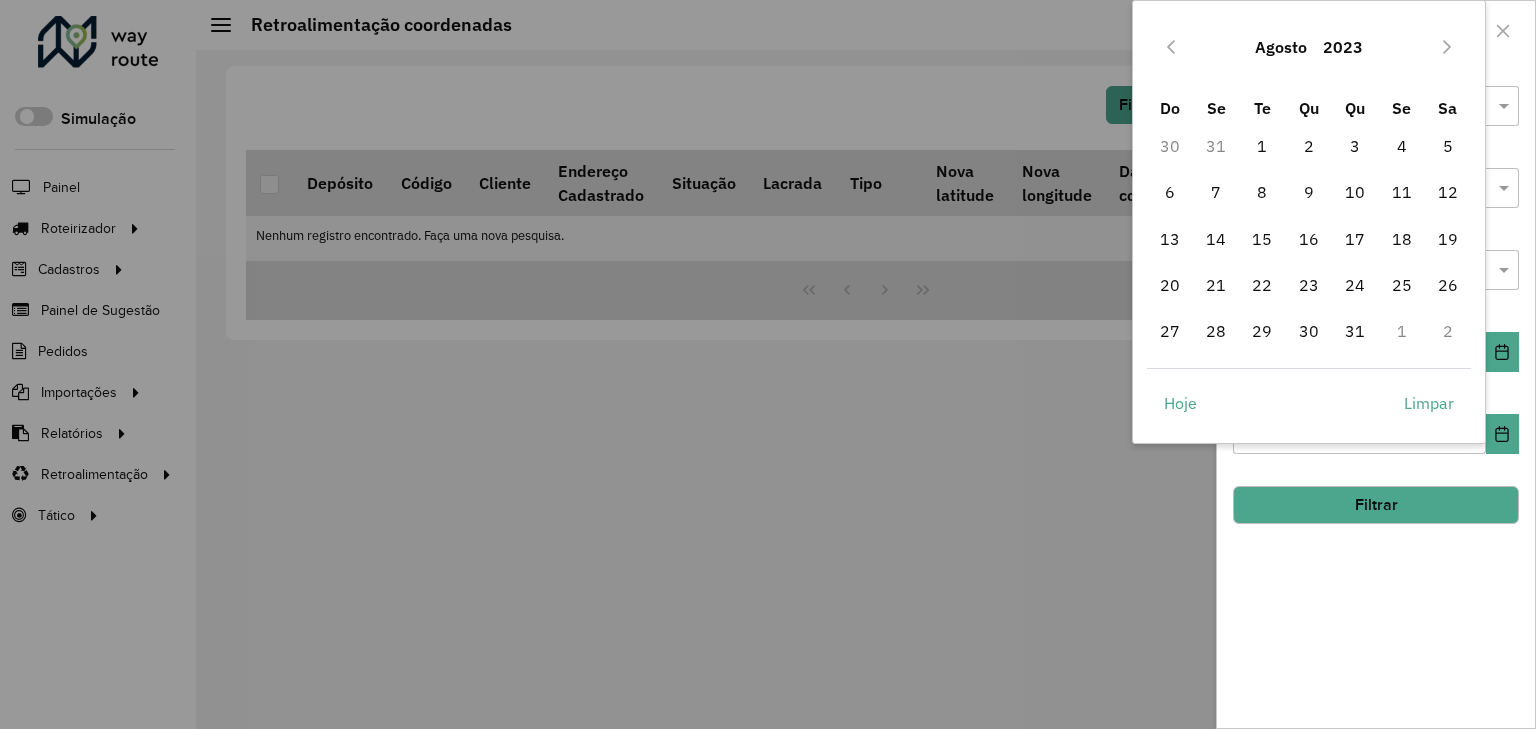 click 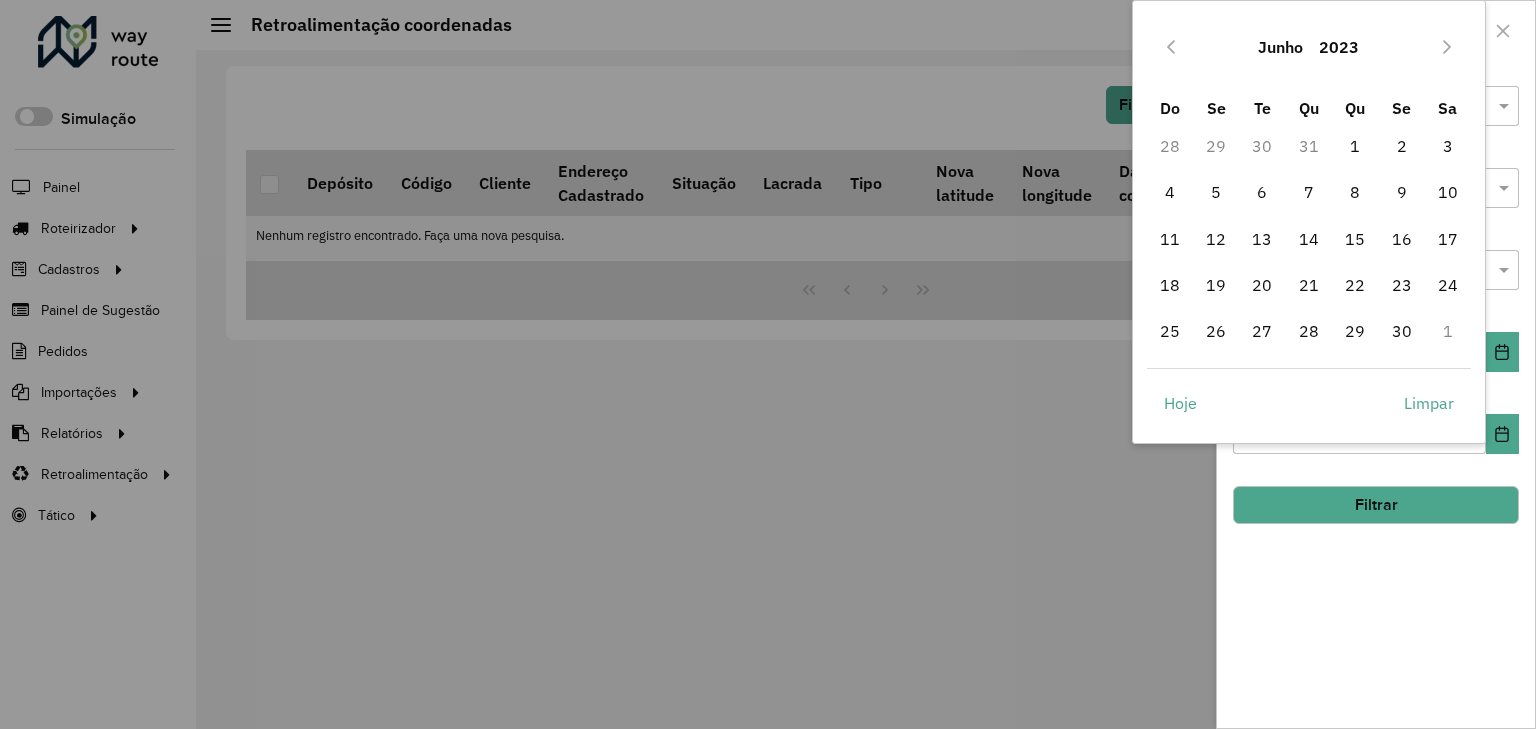 click 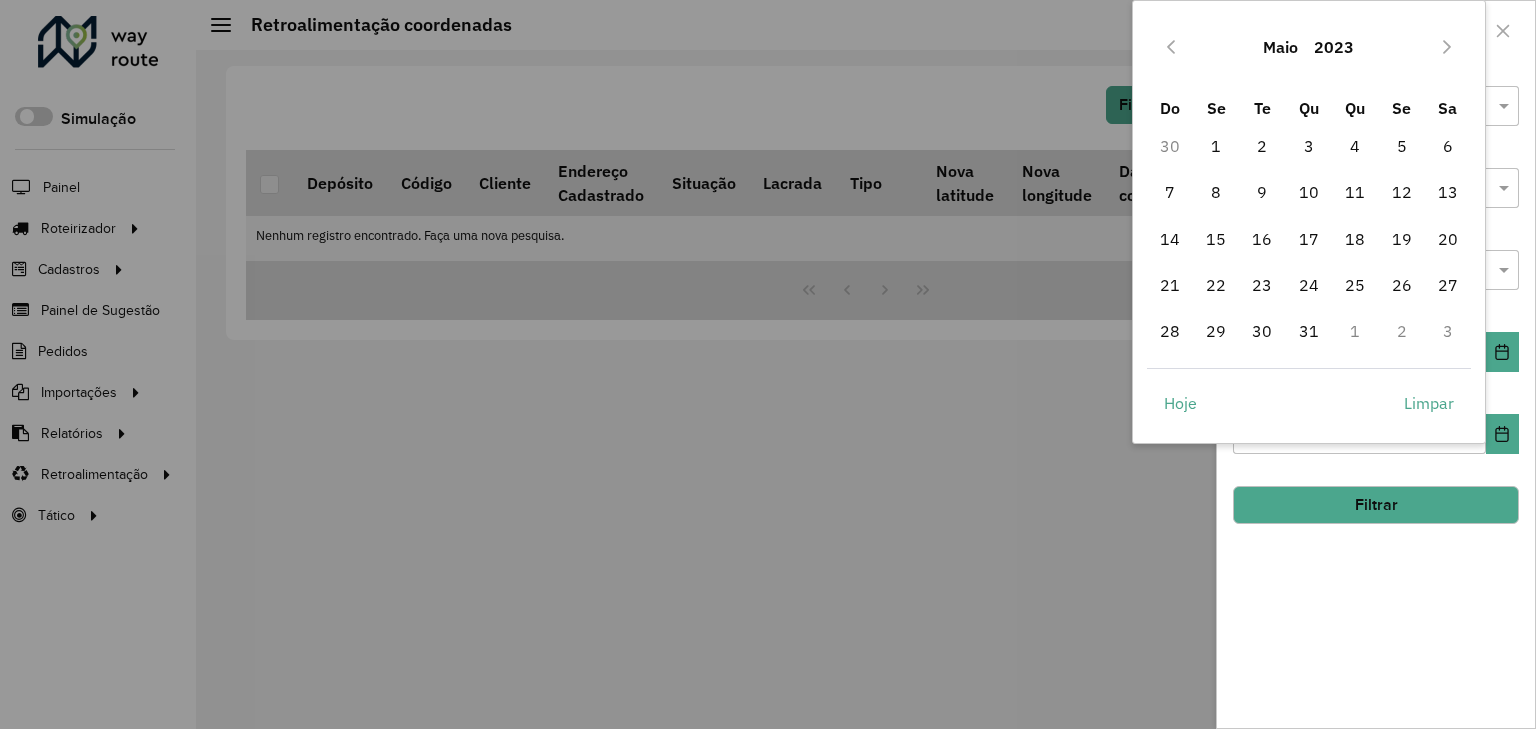 click 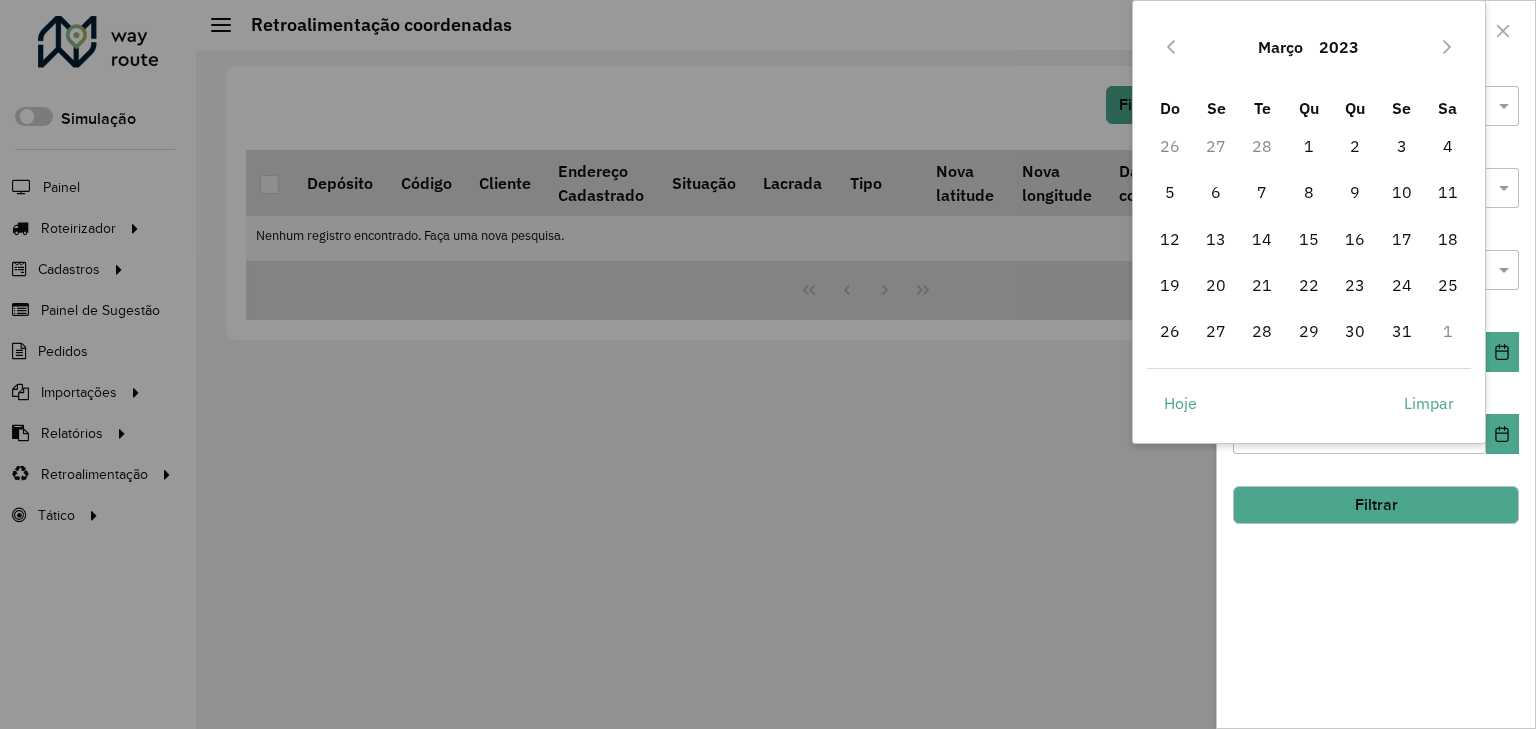 click 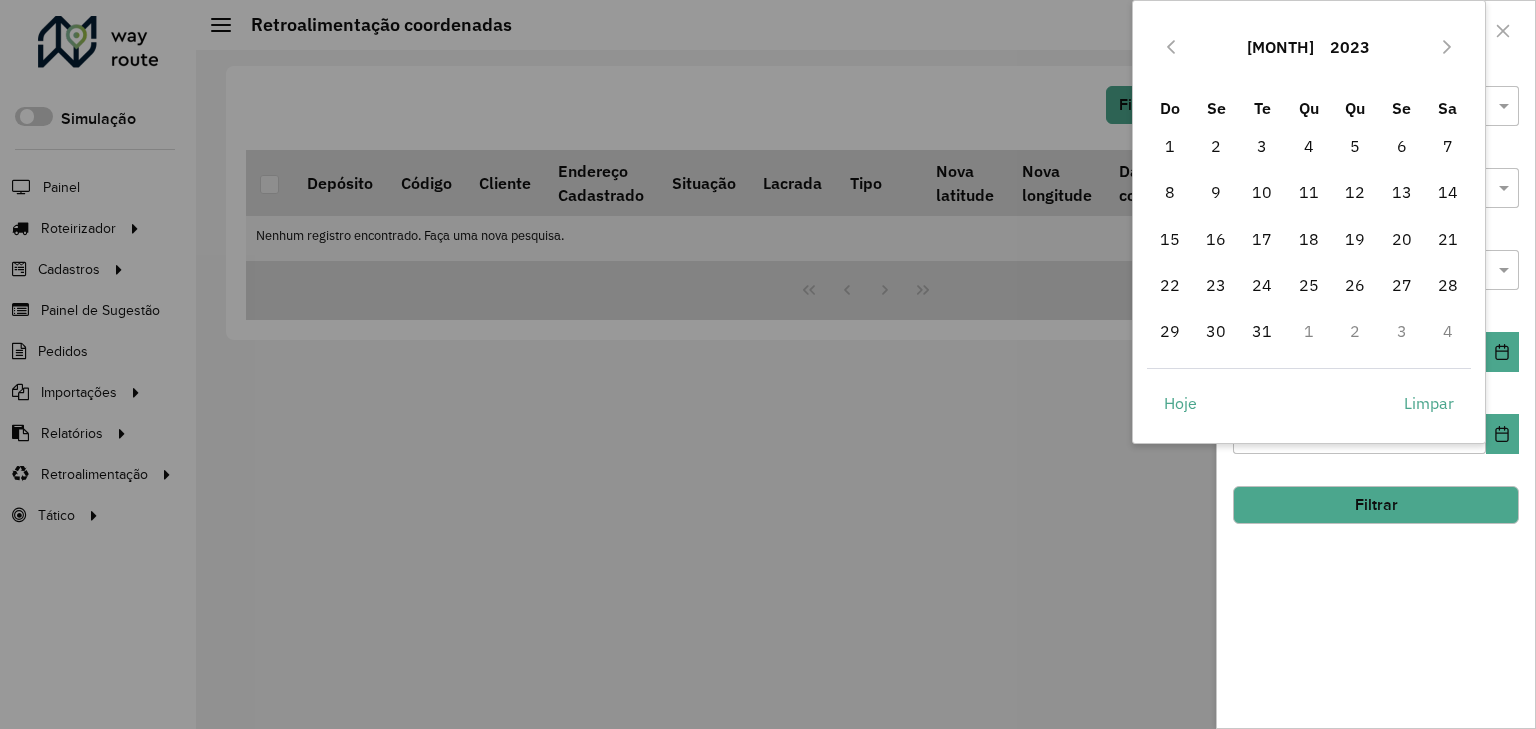 click 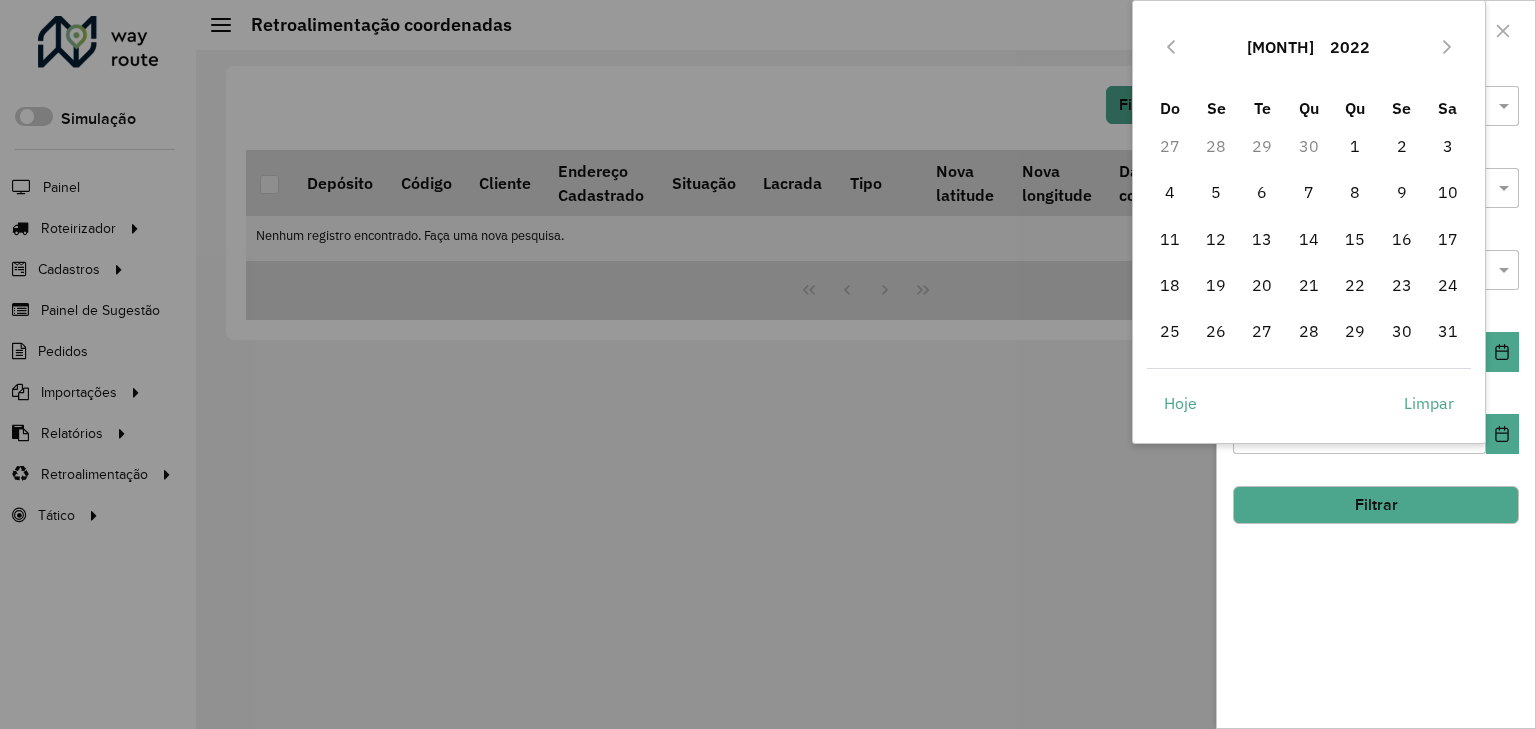 click 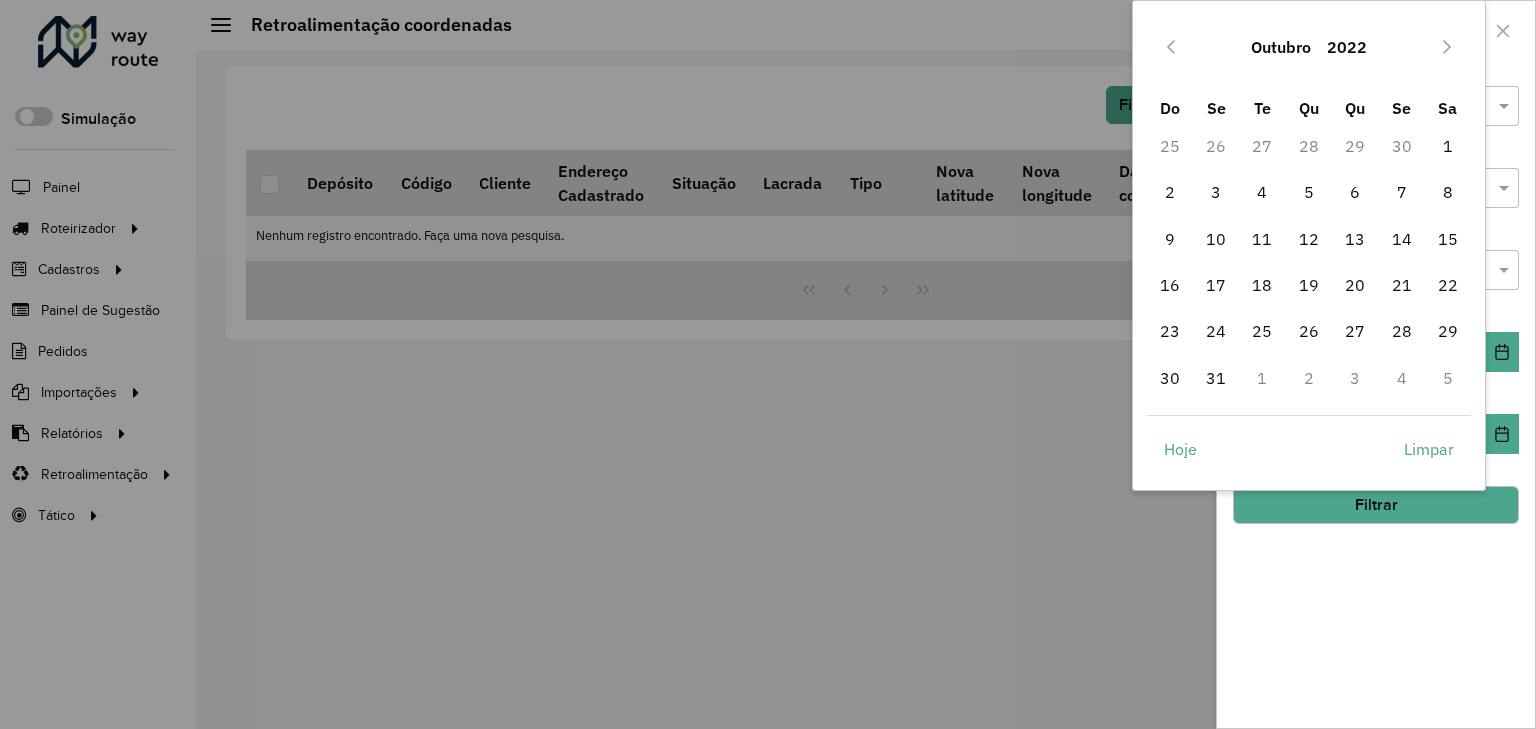 click 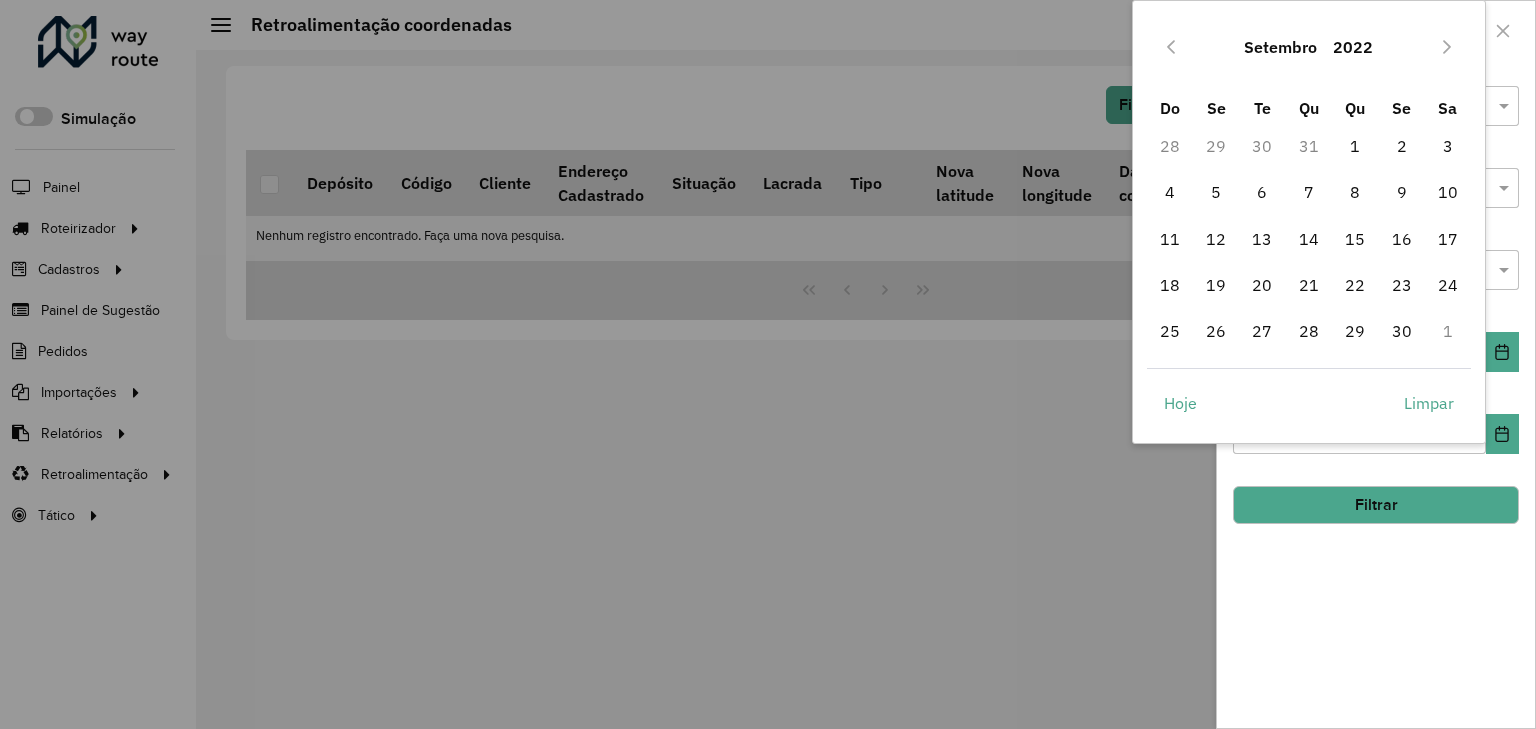 click 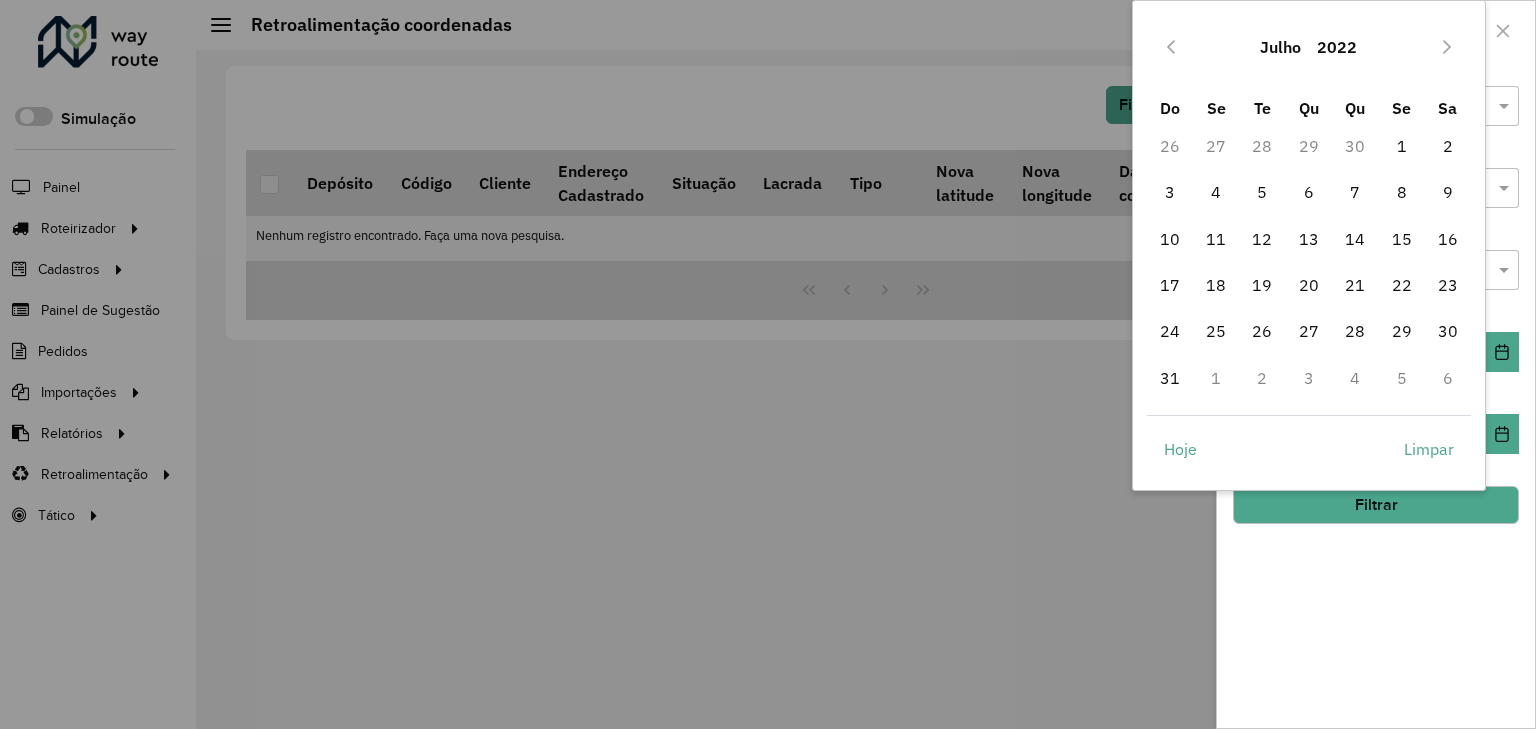 click 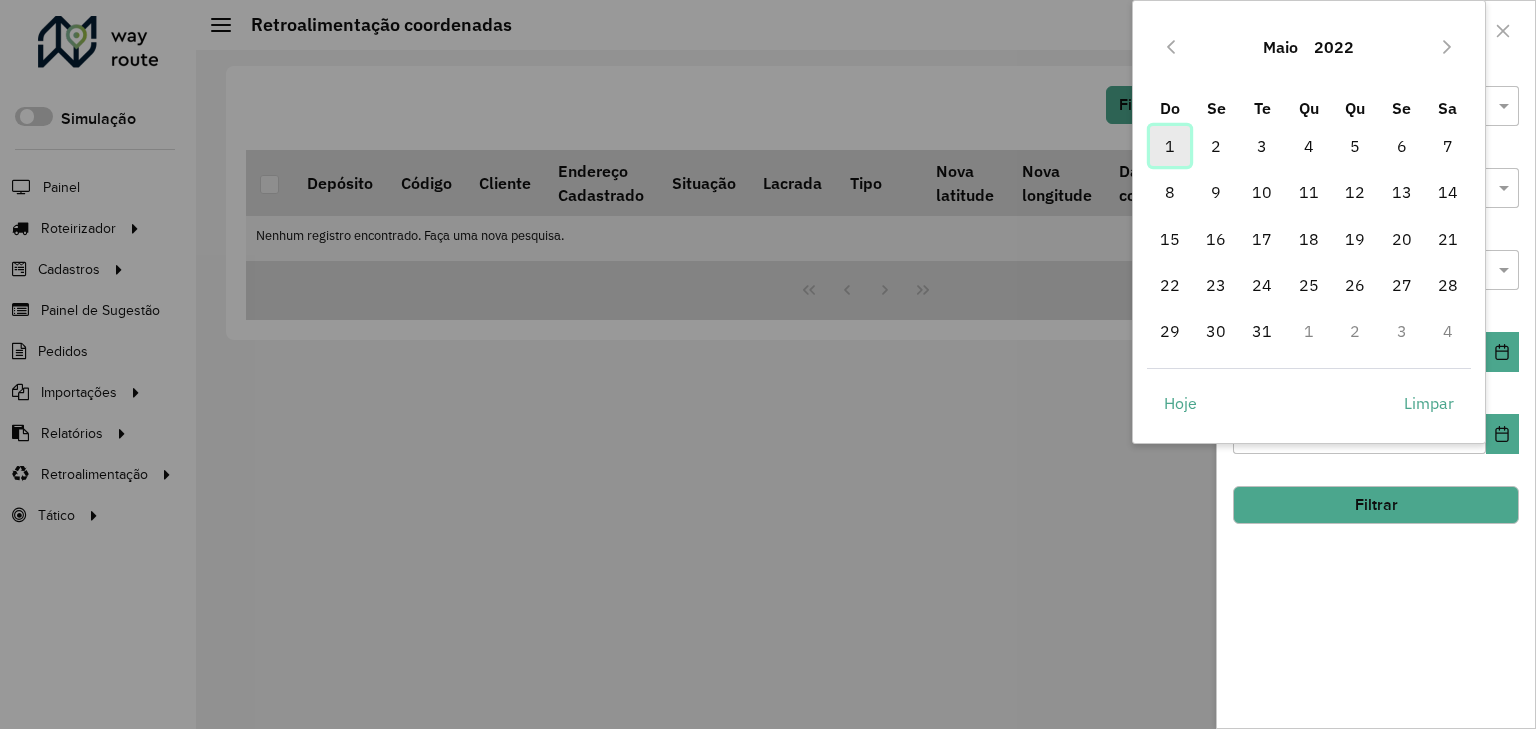 click on "1" at bounding box center [1170, 146] 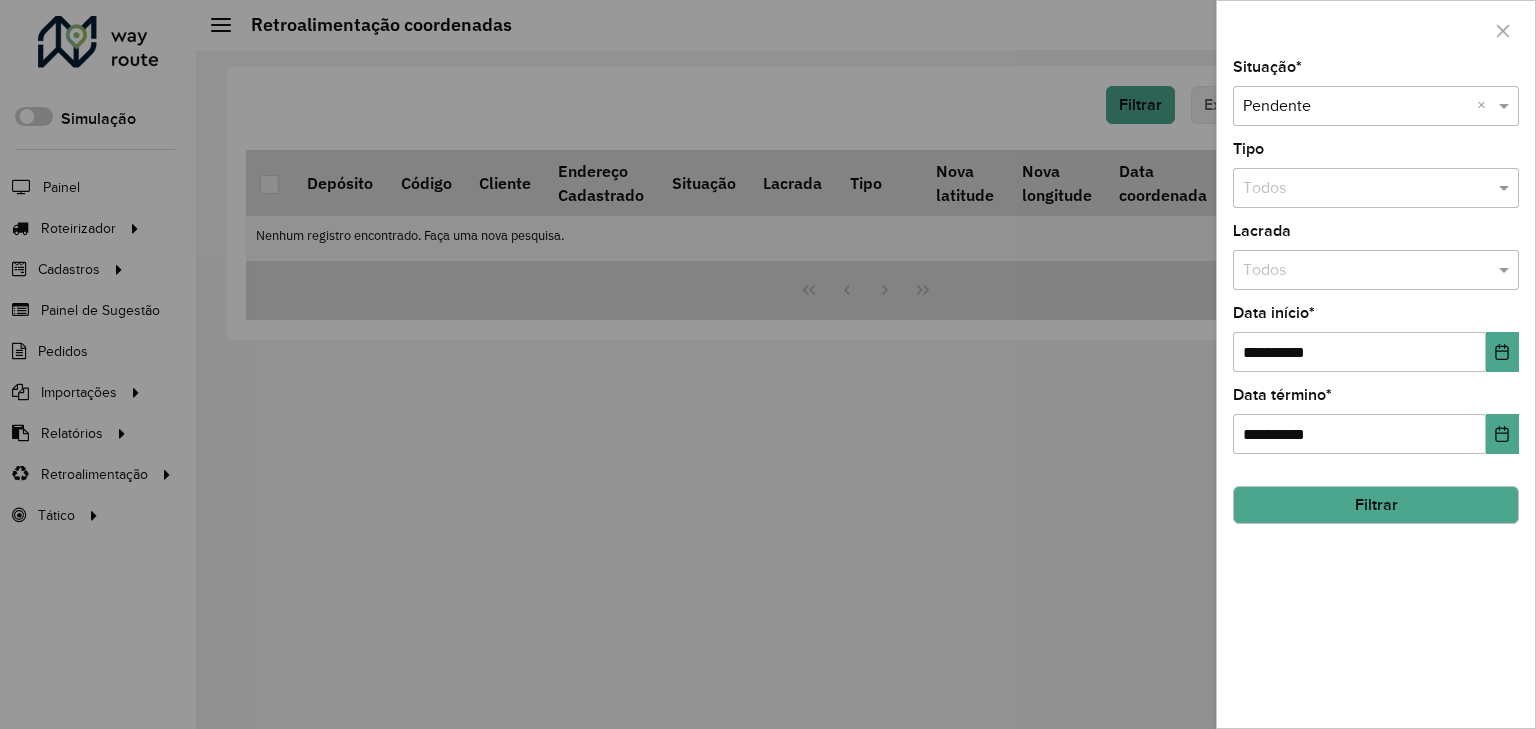 click on "Filtrar" 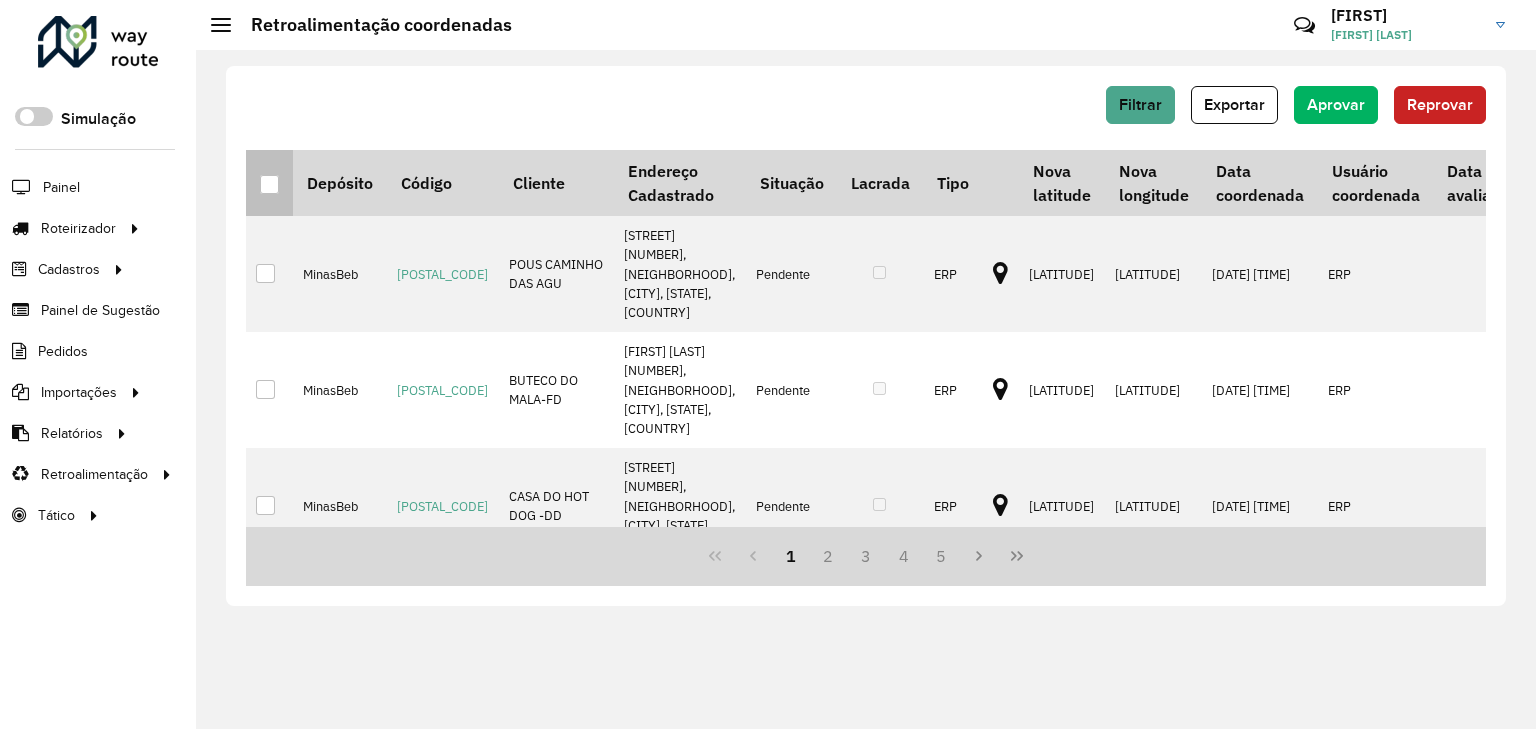 click at bounding box center [269, 184] 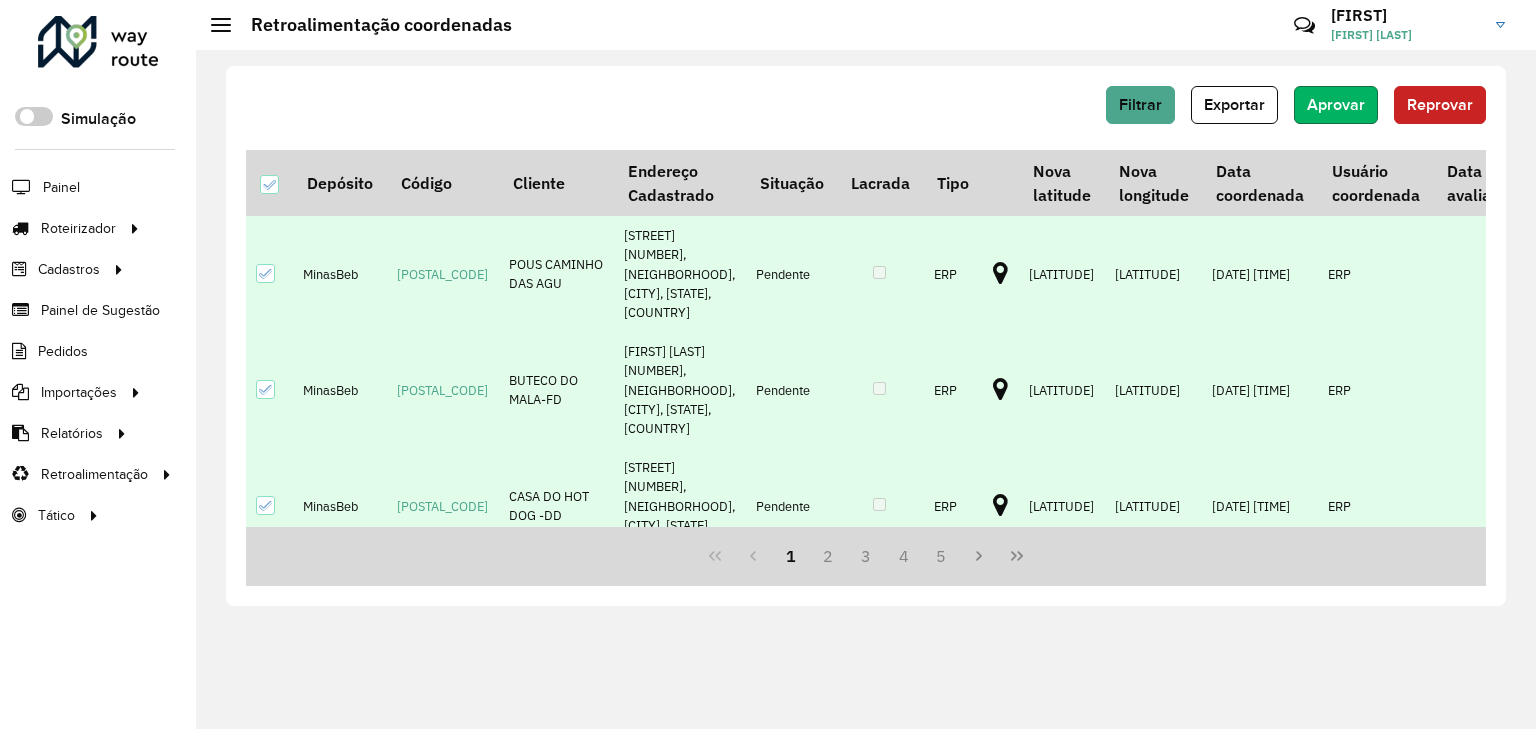 click on "Aprovar" 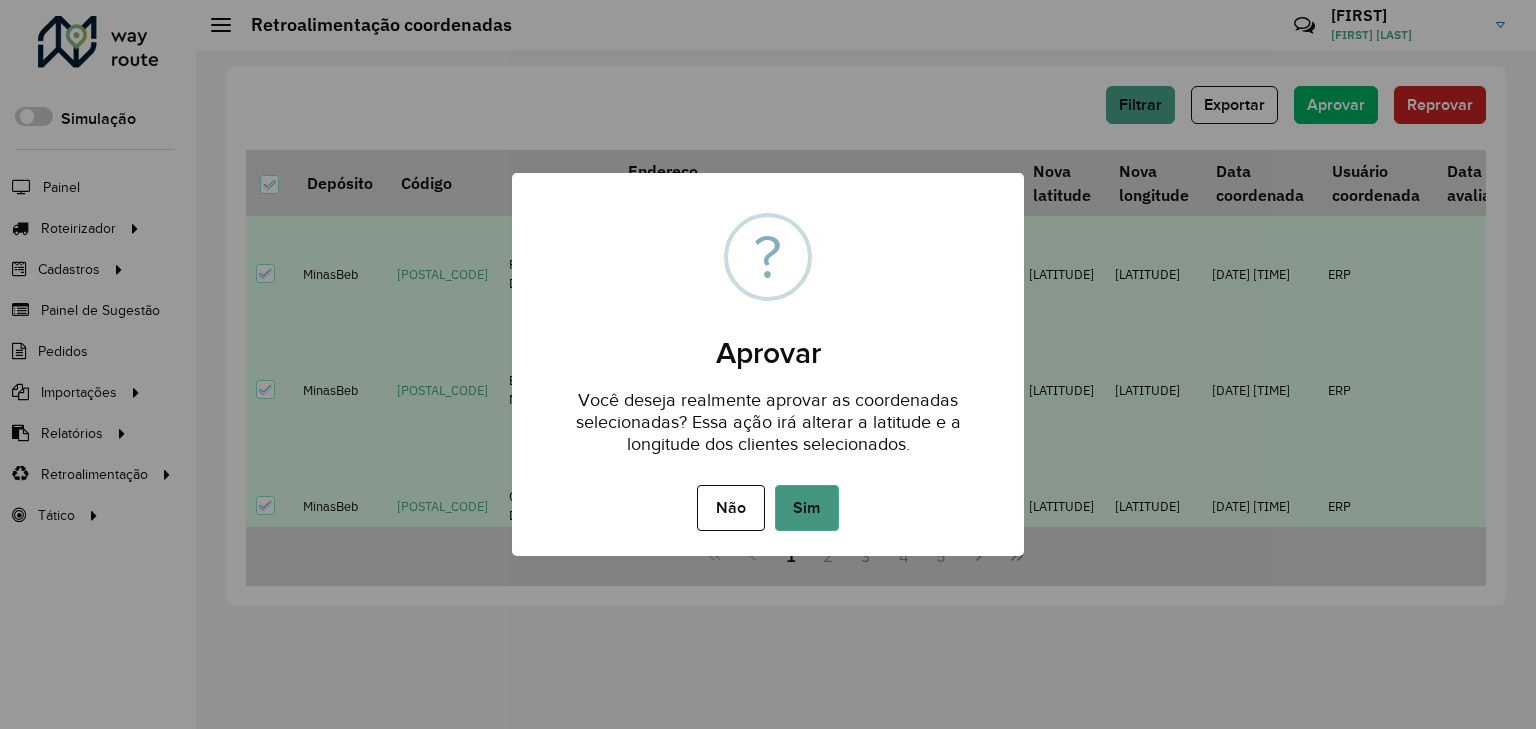 click on "Sim" at bounding box center [807, 508] 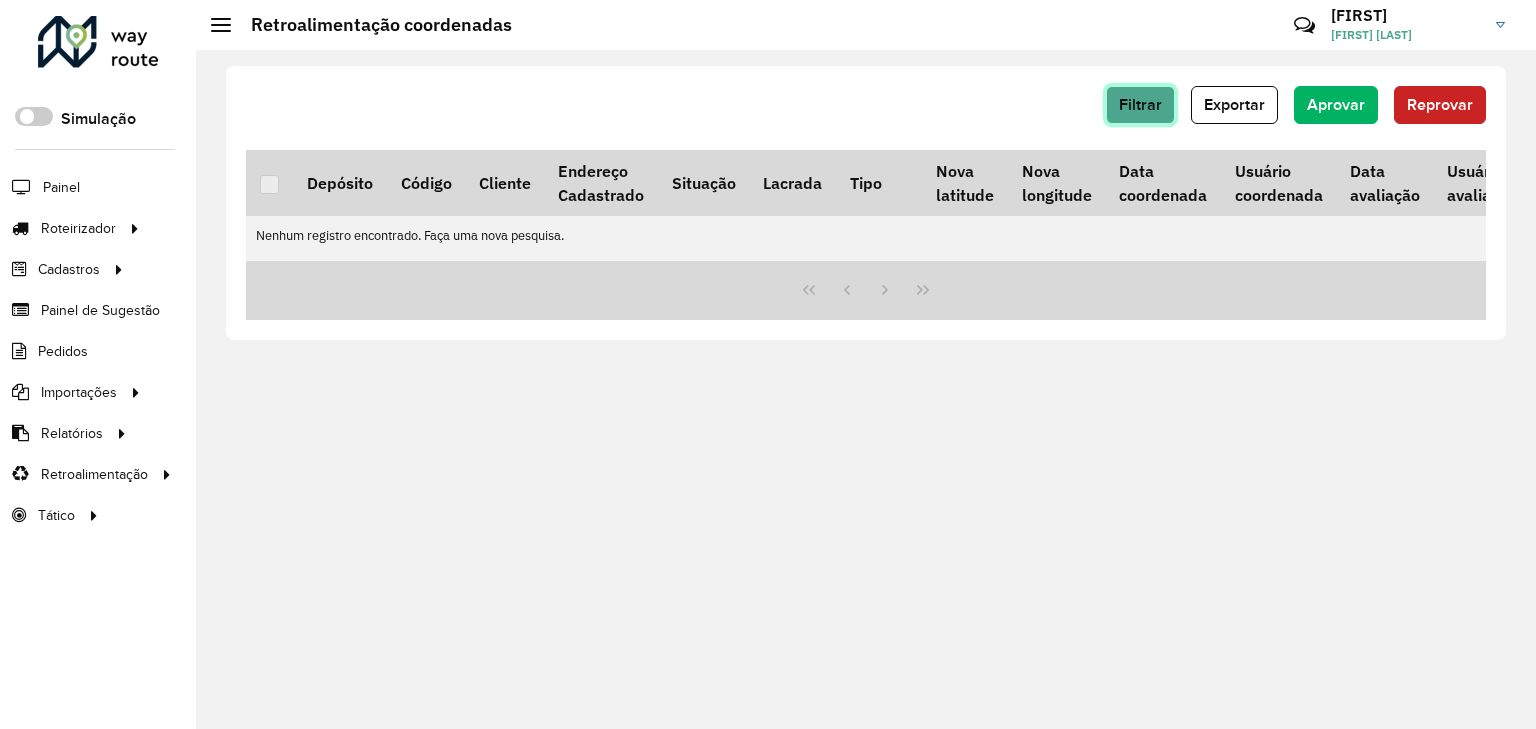 click on "Filtrar" 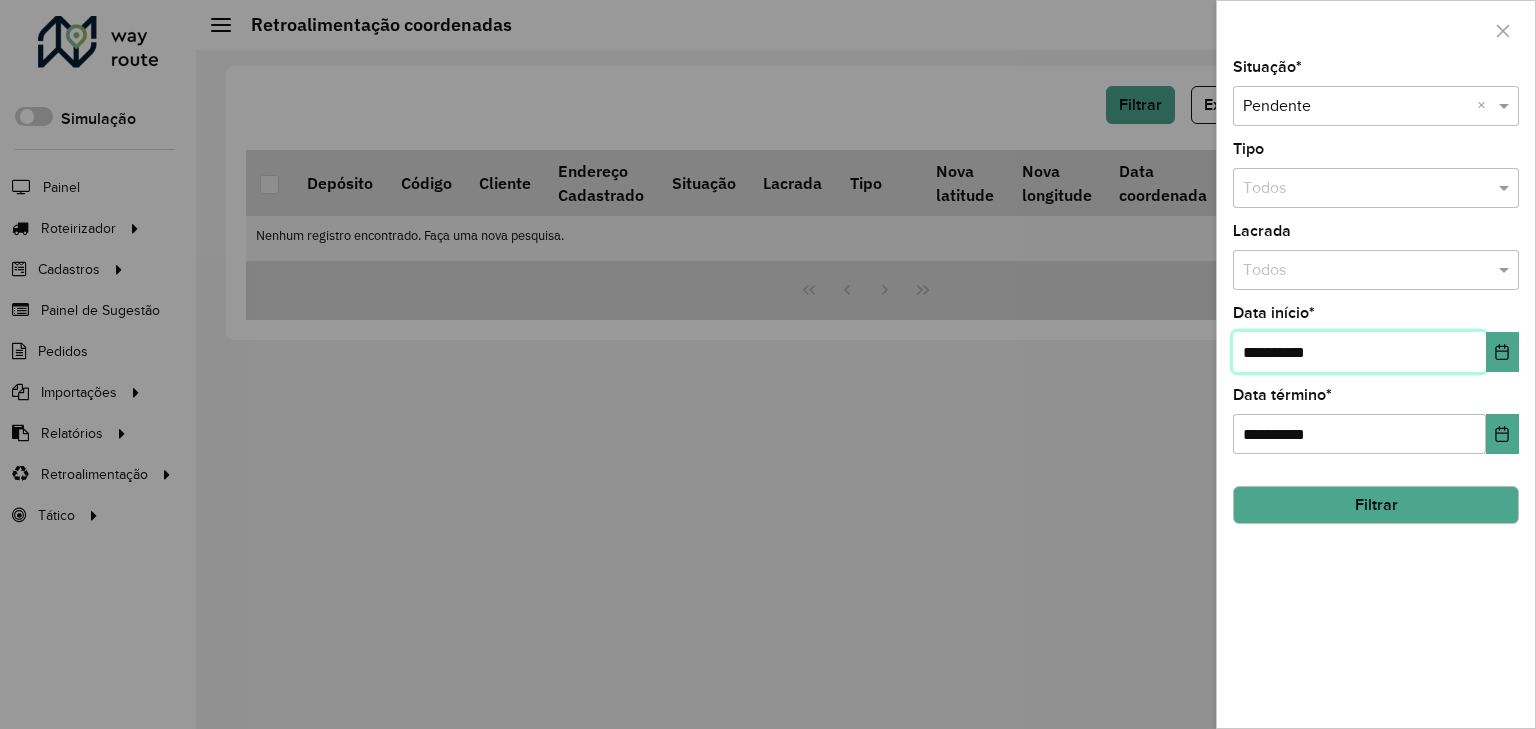 drag, startPoint x: 1329, startPoint y: 346, endPoint x: 1204, endPoint y: 351, distance: 125.09996 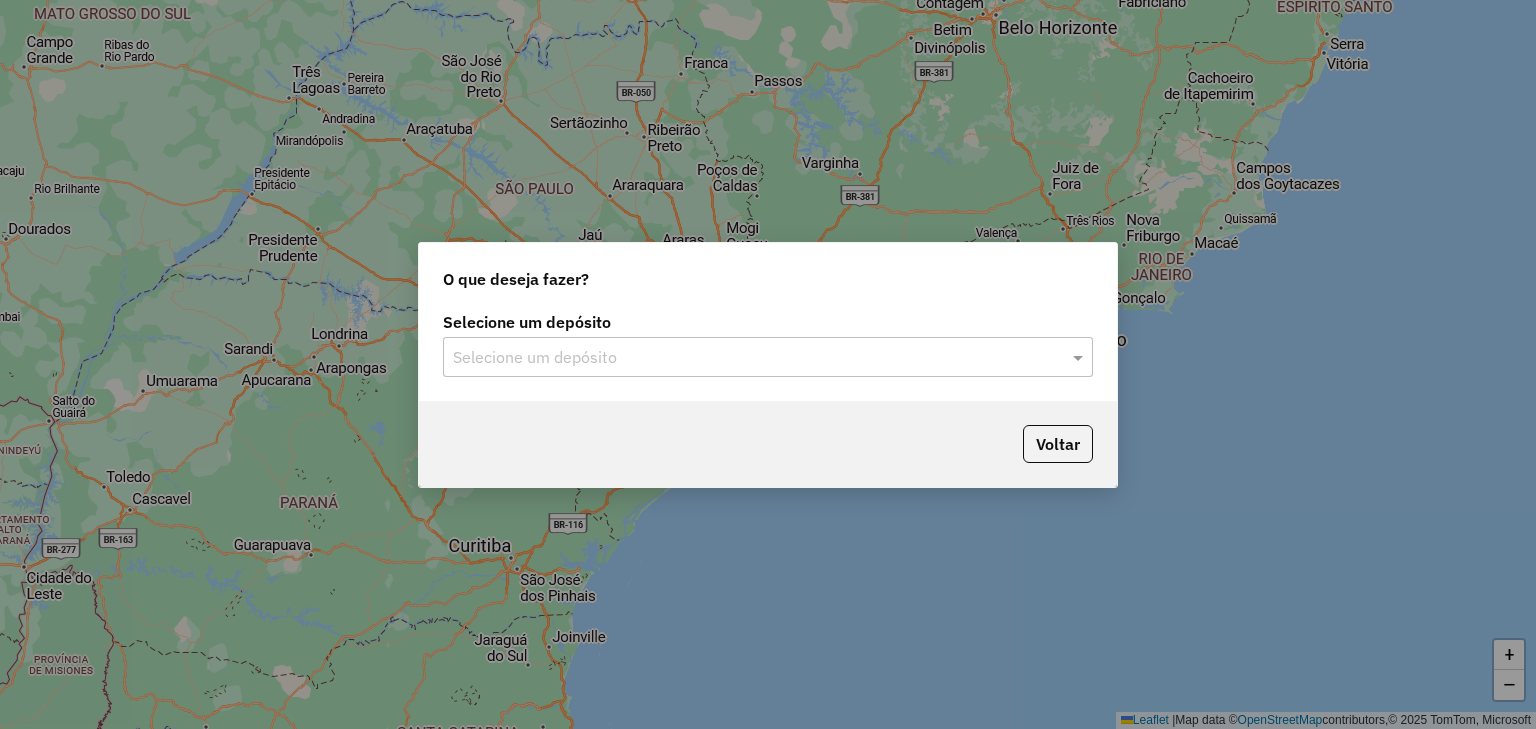 scroll, scrollTop: 0, scrollLeft: 0, axis: both 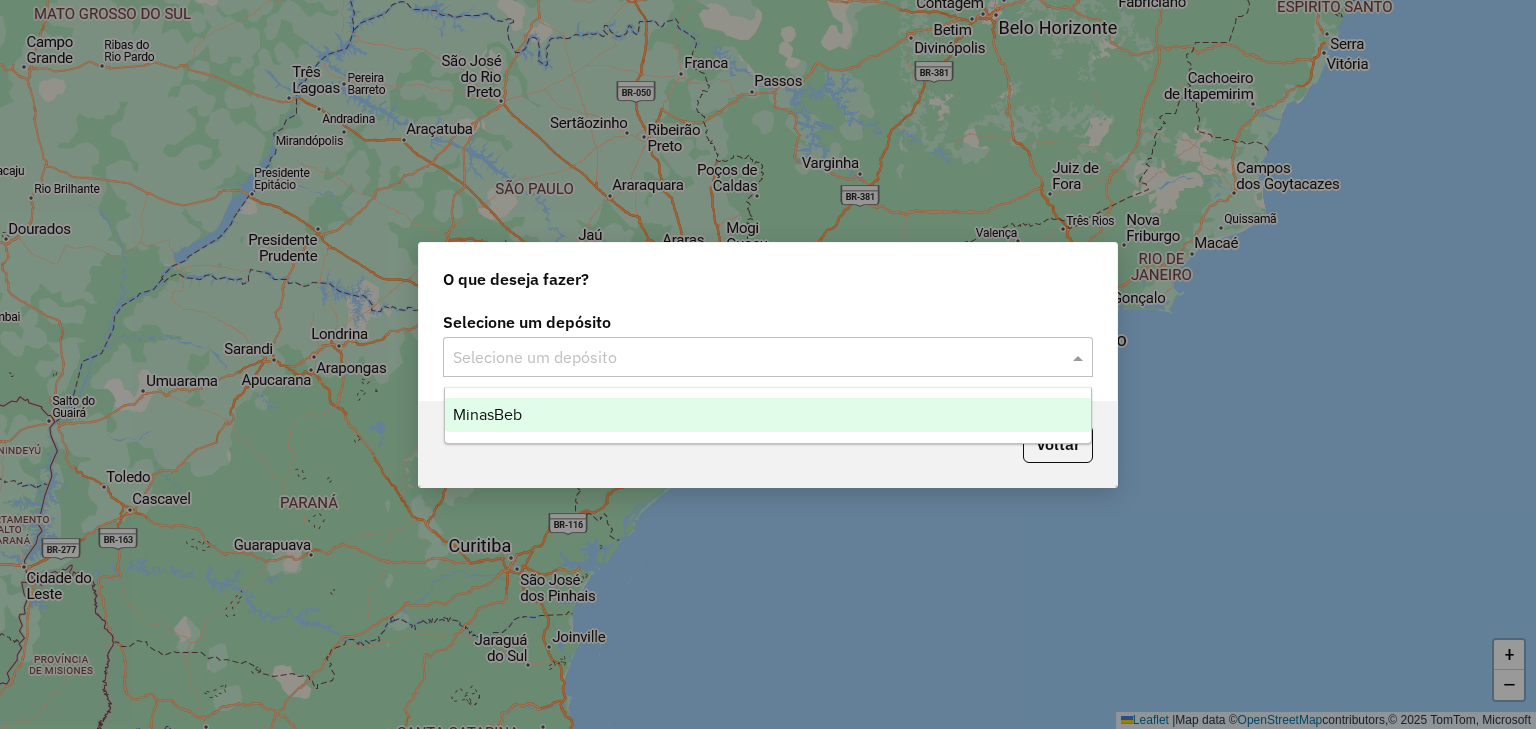 click on "MinasBeb" at bounding box center [768, 415] 